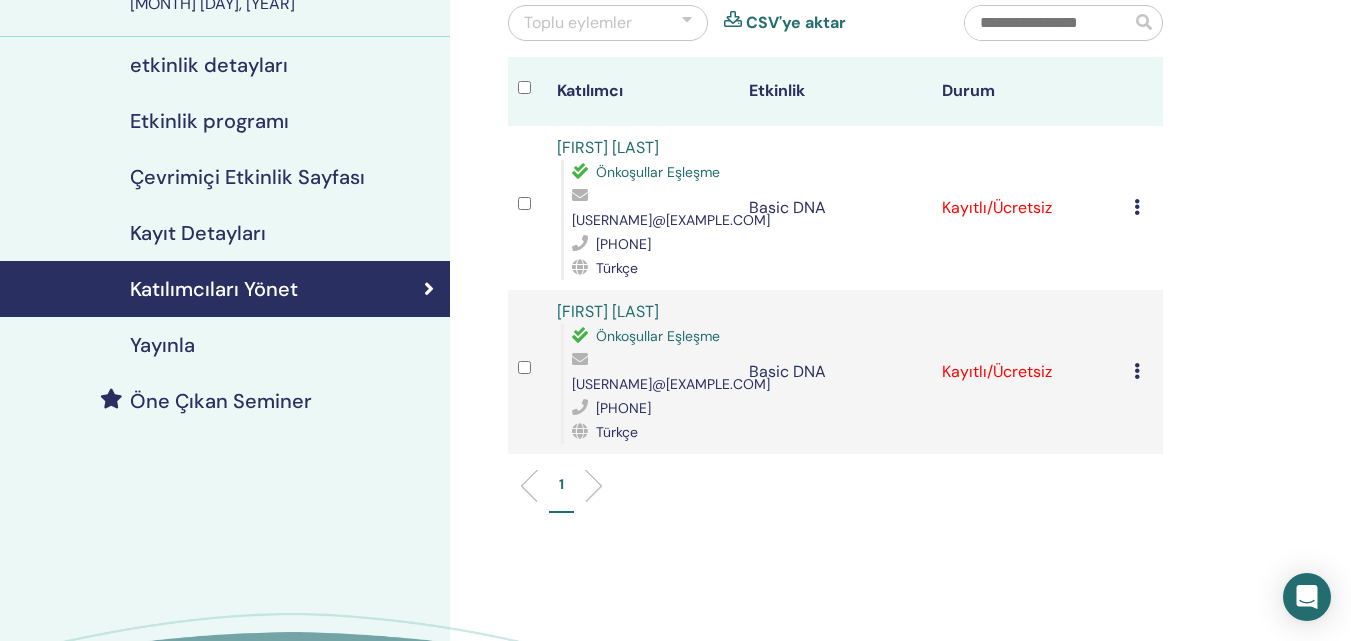 scroll, scrollTop: 100, scrollLeft: 0, axis: vertical 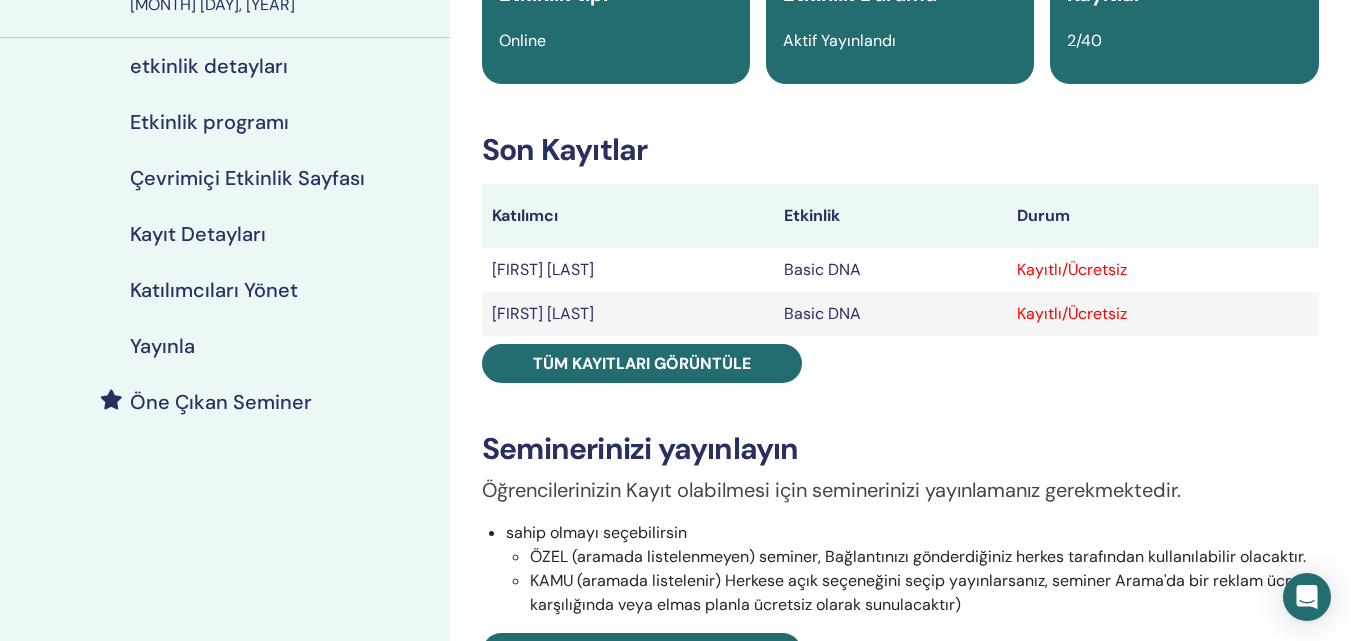 click on "[FIRST] [LAST]" at bounding box center (628, 314) 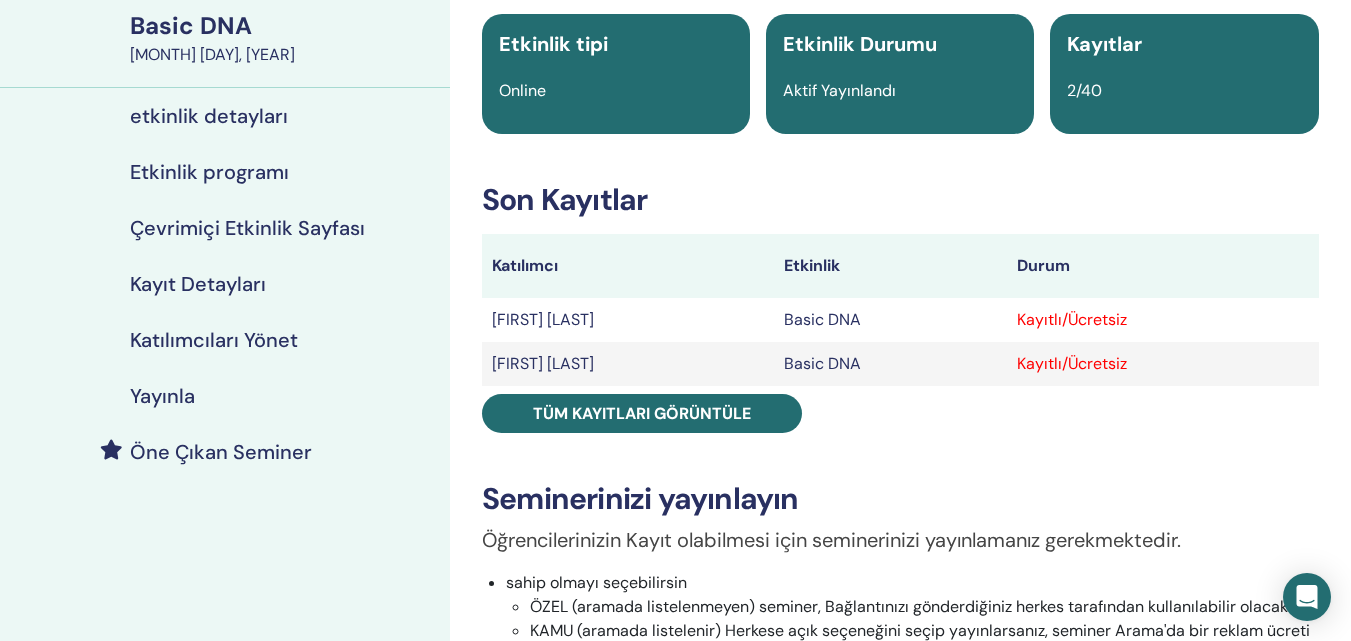 scroll, scrollTop: 100, scrollLeft: 0, axis: vertical 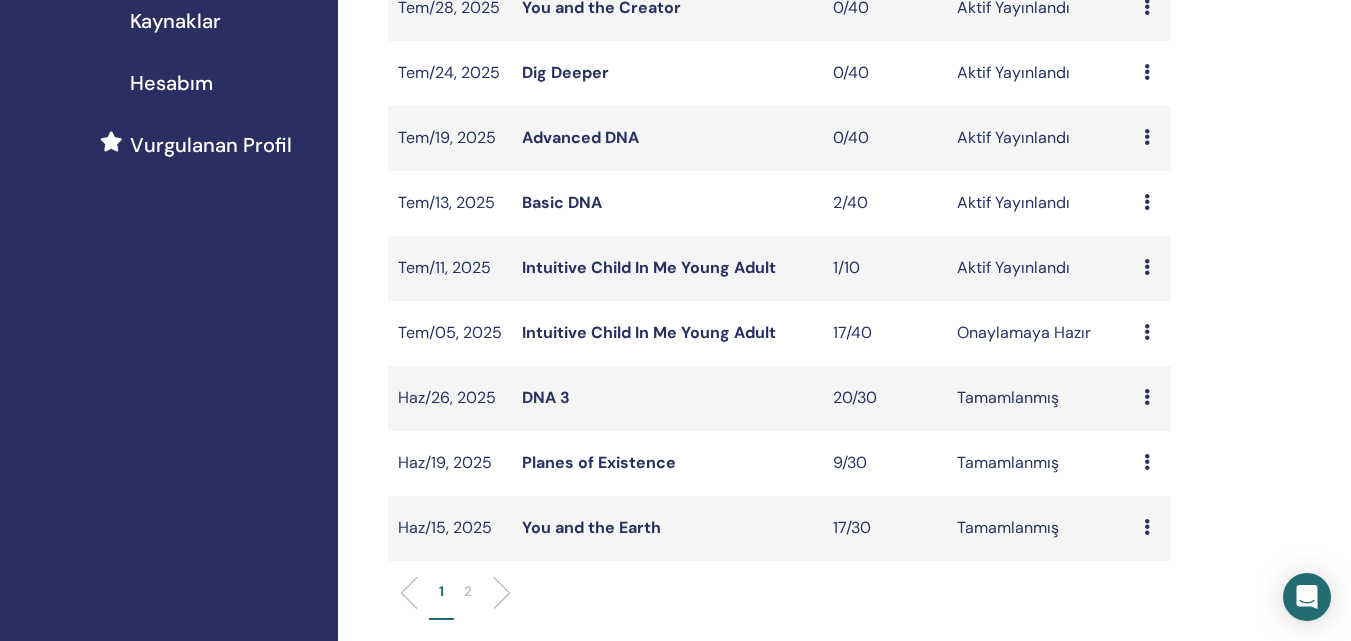 click on "Basic DNA" at bounding box center (562, 202) 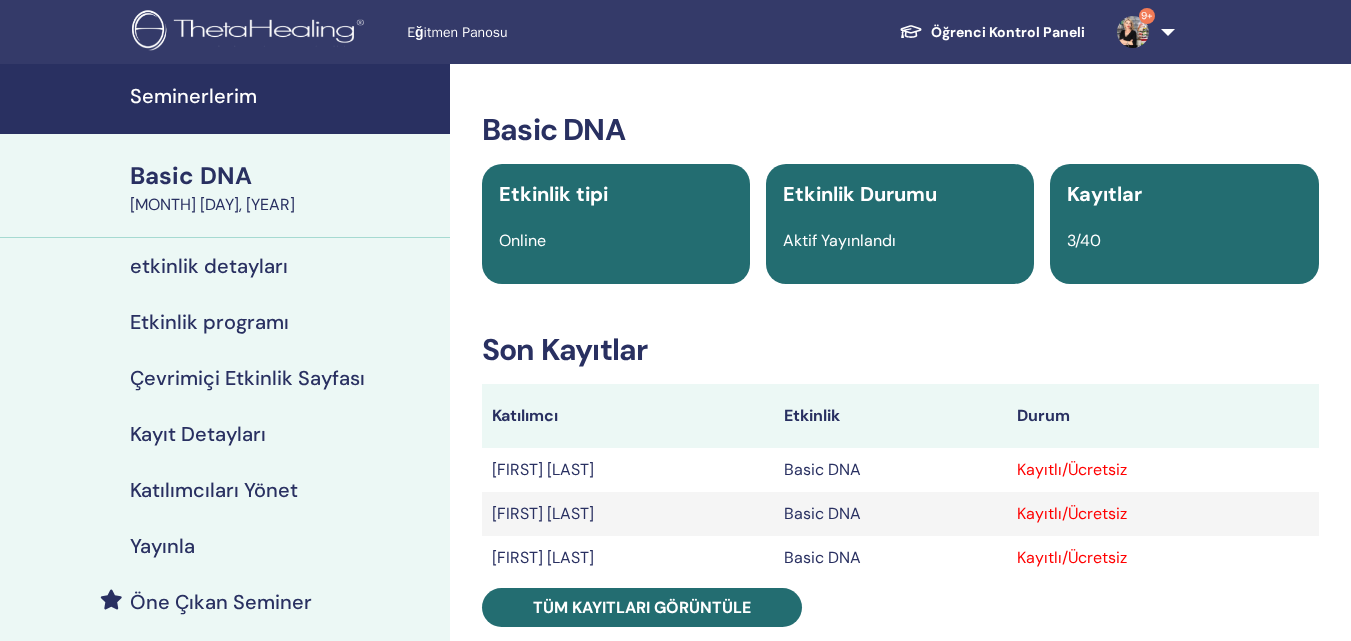 scroll, scrollTop: 0, scrollLeft: 0, axis: both 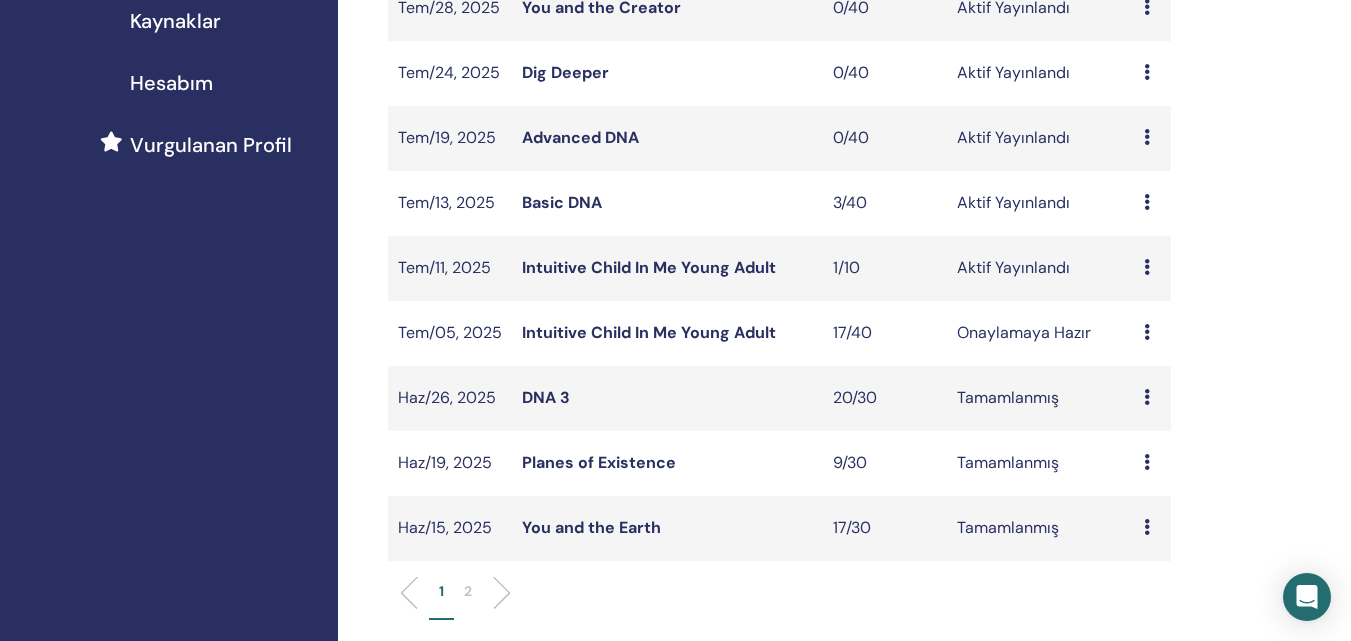 click on "Basic DNA" at bounding box center [562, 202] 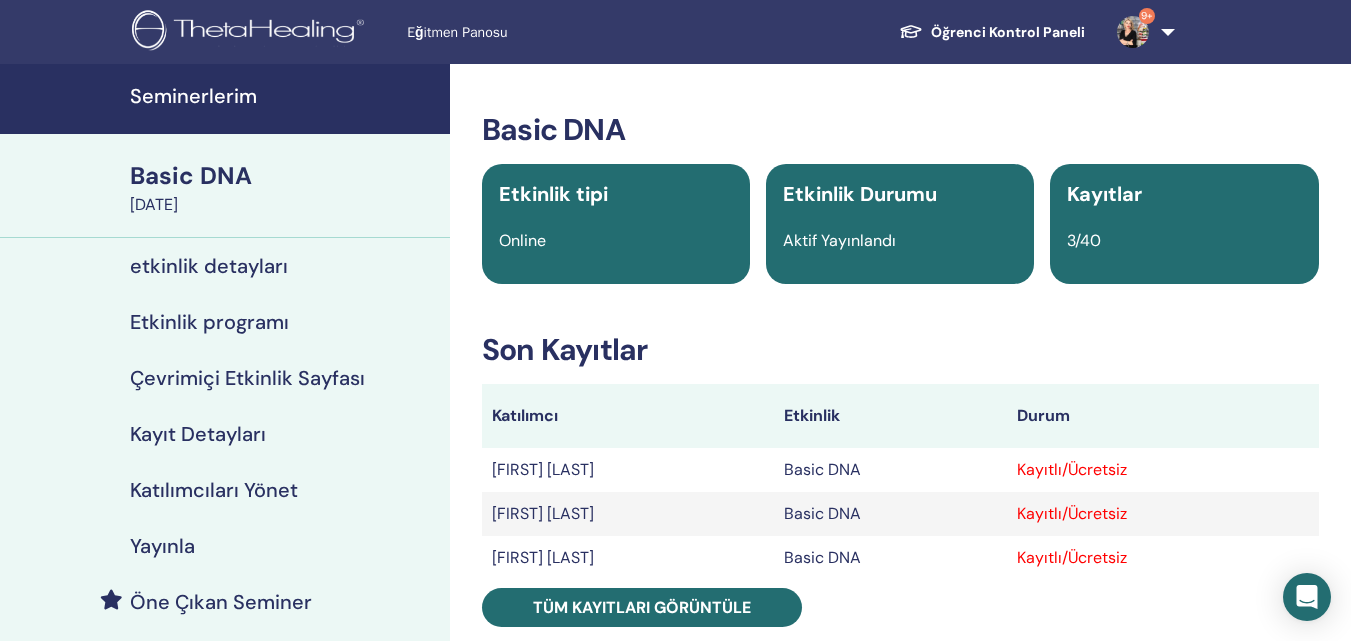 scroll, scrollTop: 0, scrollLeft: 0, axis: both 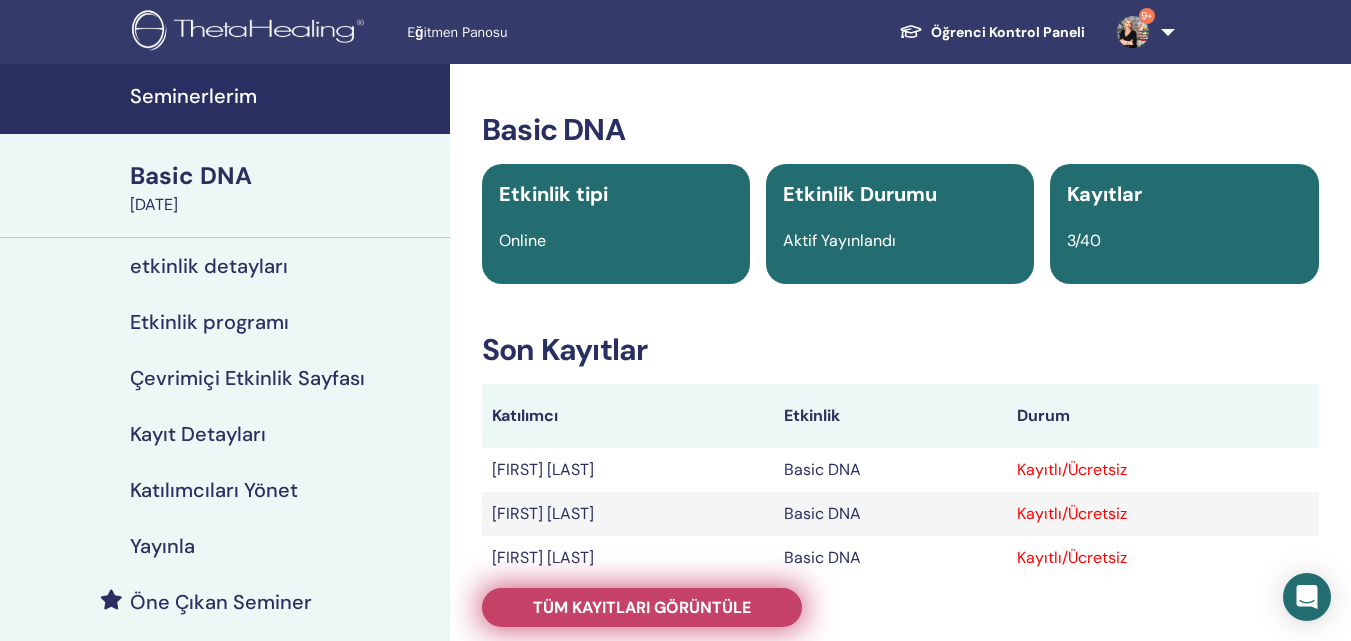 click on "Tüm kayıtları görüntüle" at bounding box center (642, 607) 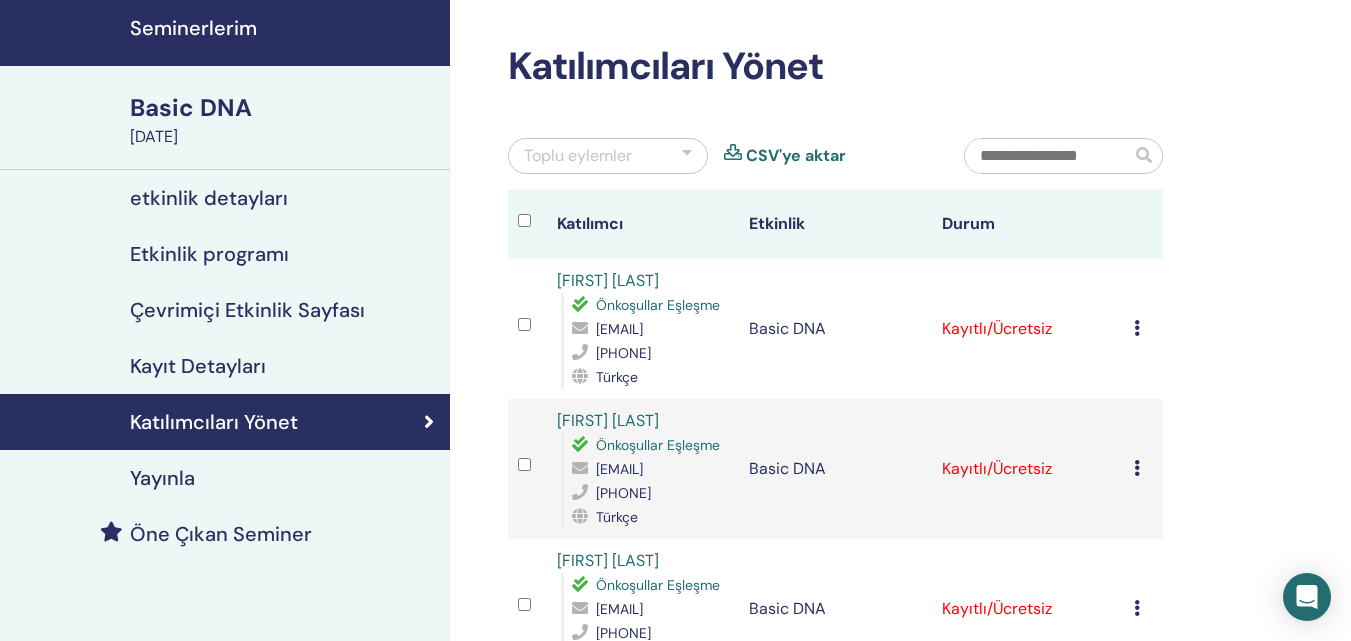 scroll, scrollTop: 0, scrollLeft: 0, axis: both 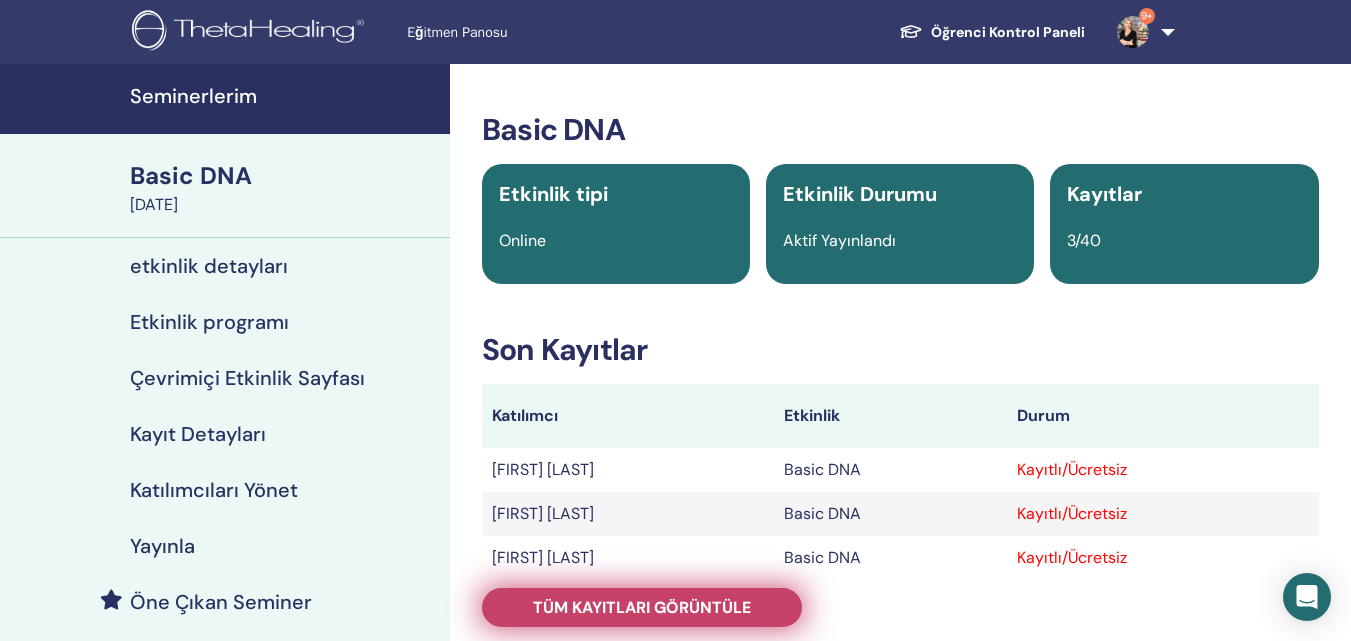 click on "Tüm kayıtları görüntüle" at bounding box center (642, 607) 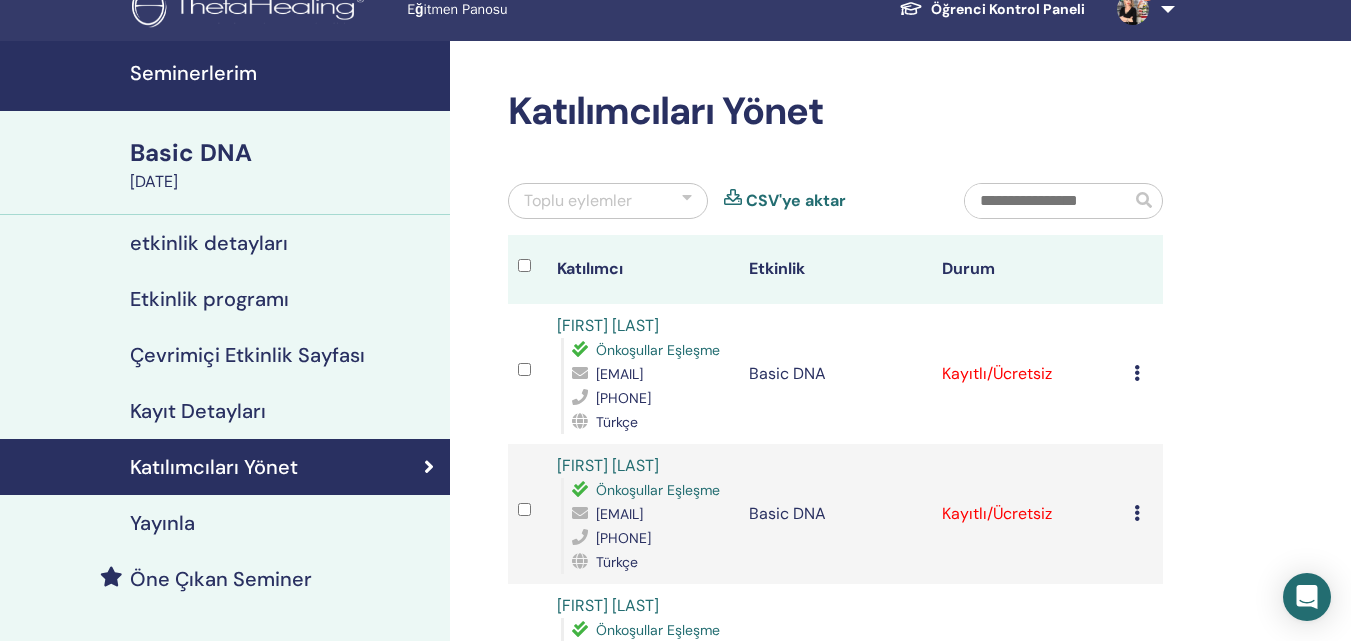 scroll, scrollTop: 0, scrollLeft: 0, axis: both 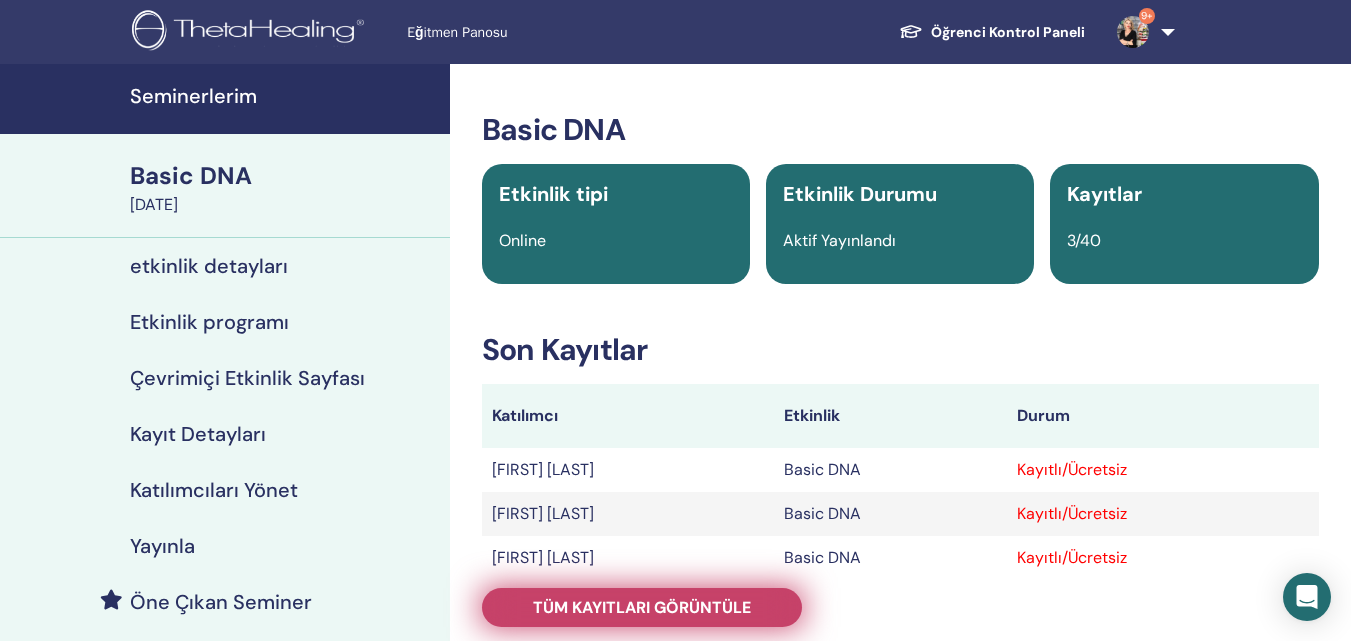 click on "Tüm kayıtları görüntüle" at bounding box center (642, 607) 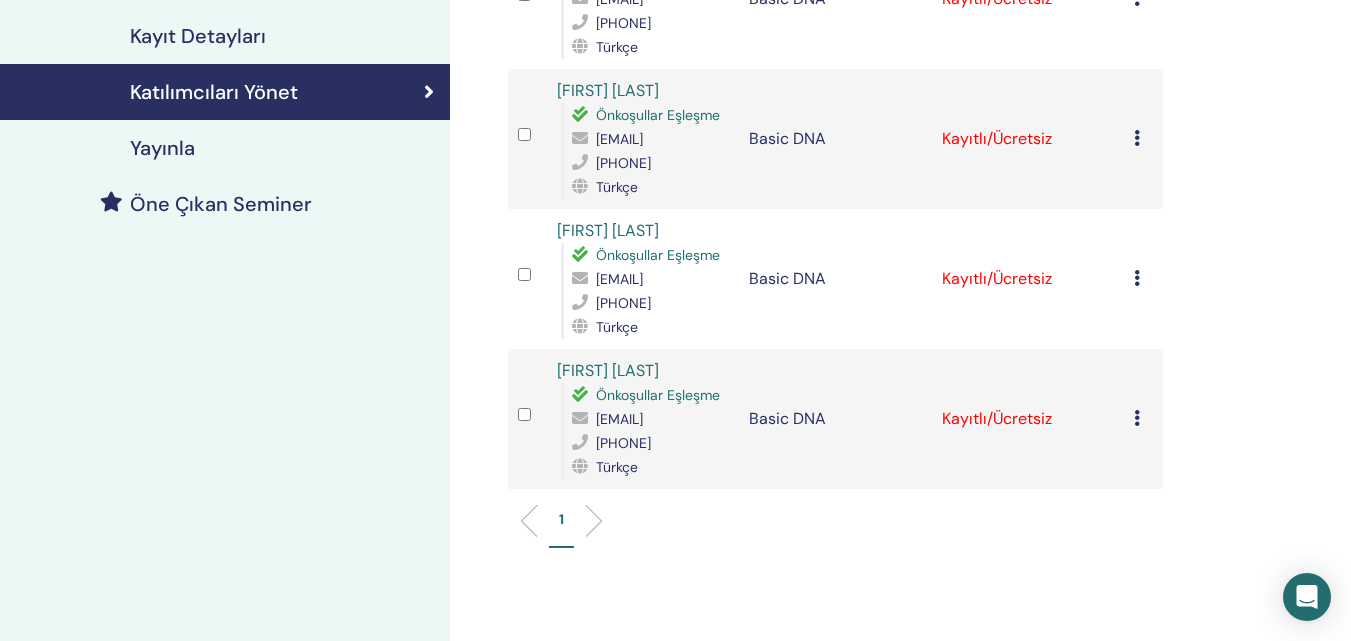 scroll, scrollTop: 400, scrollLeft: 0, axis: vertical 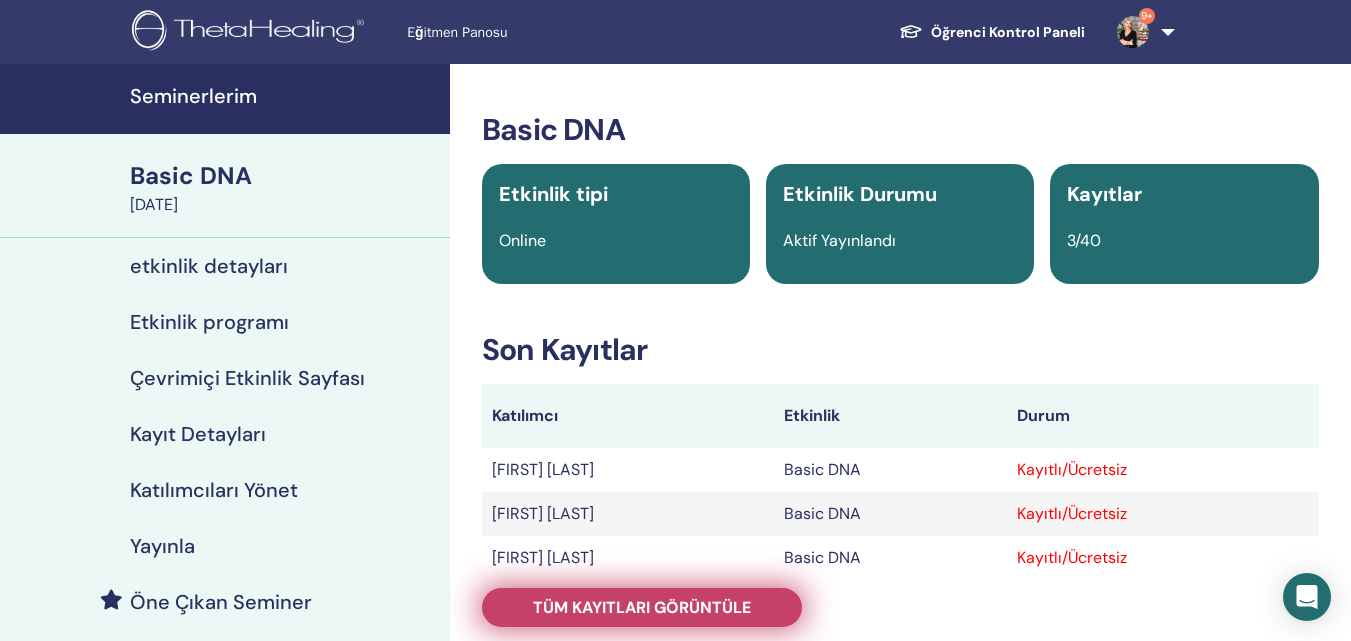 click on "Tüm kayıtları görüntüle" at bounding box center [642, 607] 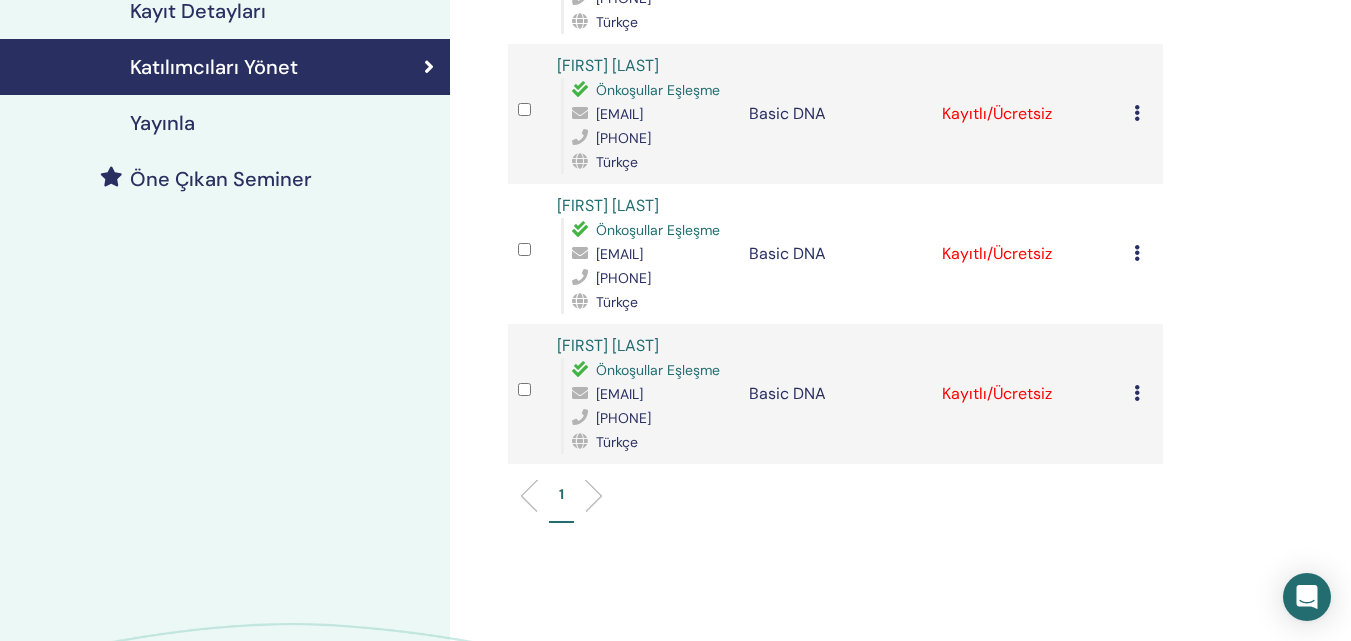 scroll, scrollTop: 477, scrollLeft: 0, axis: vertical 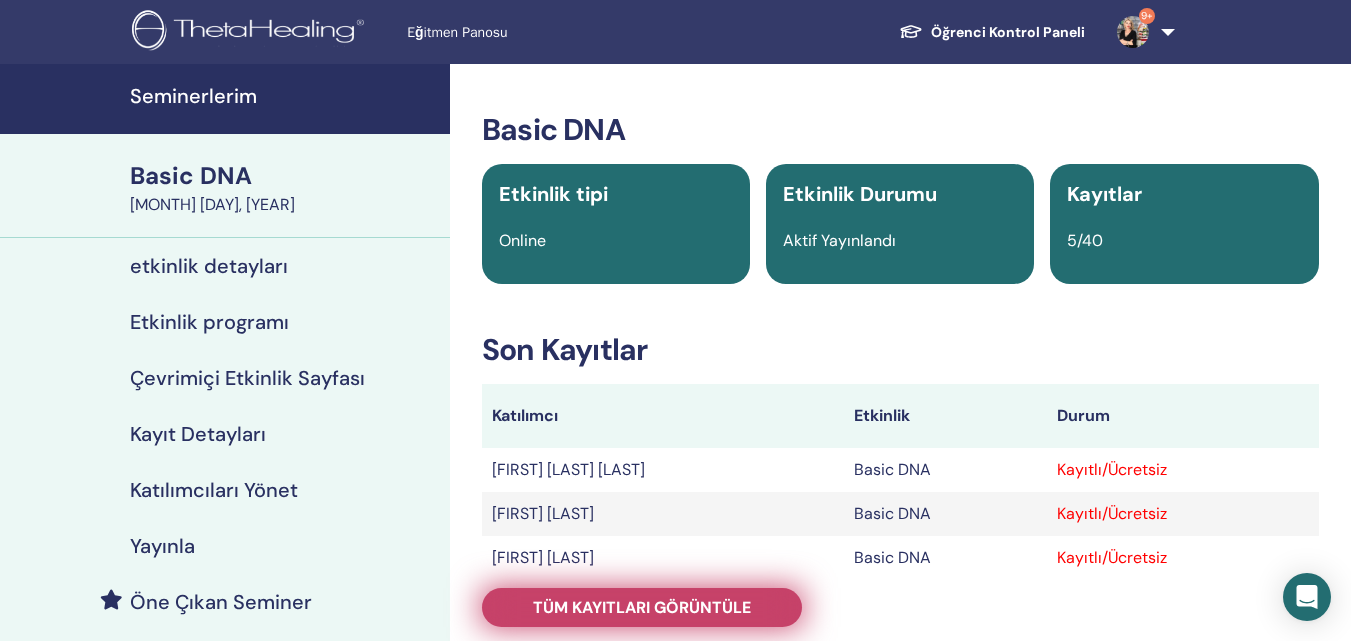 click on "Tüm kayıtları görüntüle" at bounding box center (642, 607) 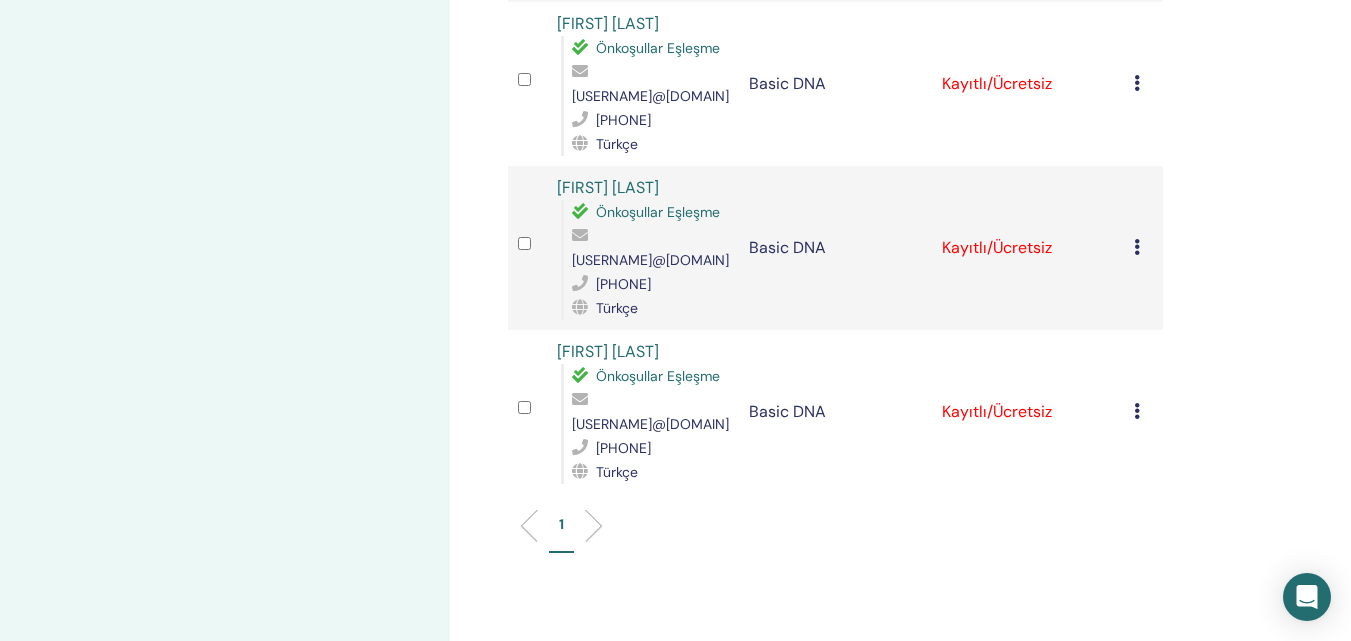 scroll, scrollTop: 700, scrollLeft: 0, axis: vertical 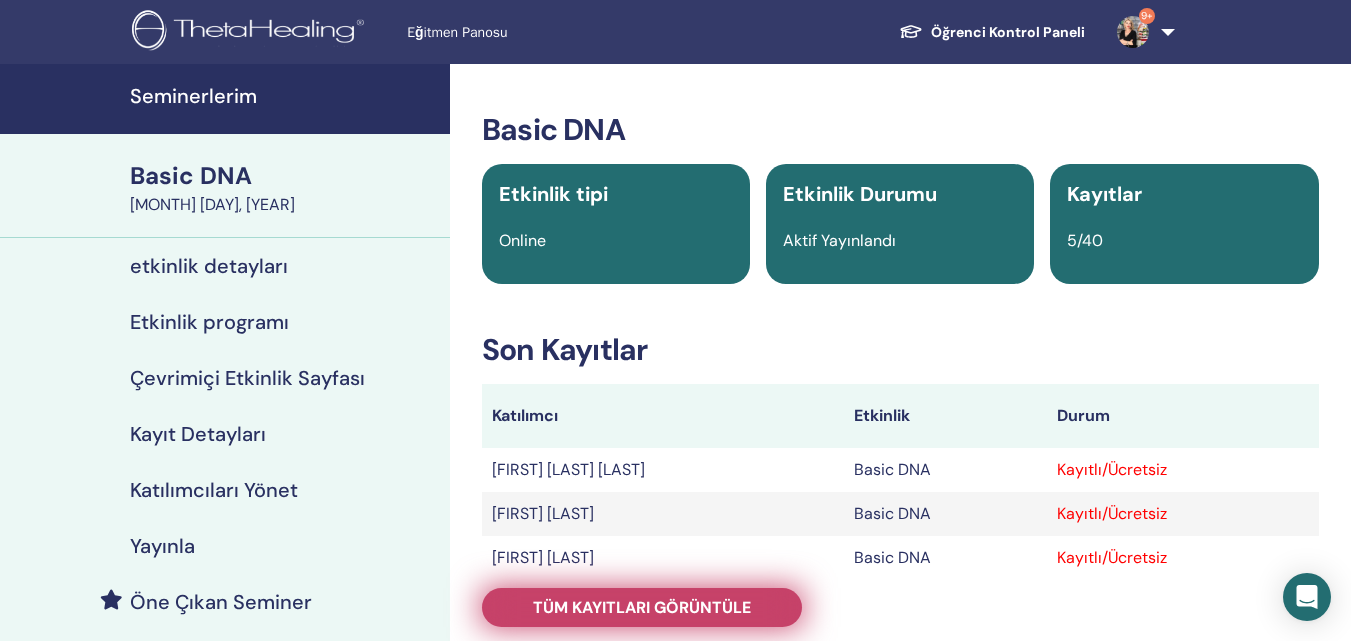 click on "Tüm kayıtları görüntüle" at bounding box center [642, 607] 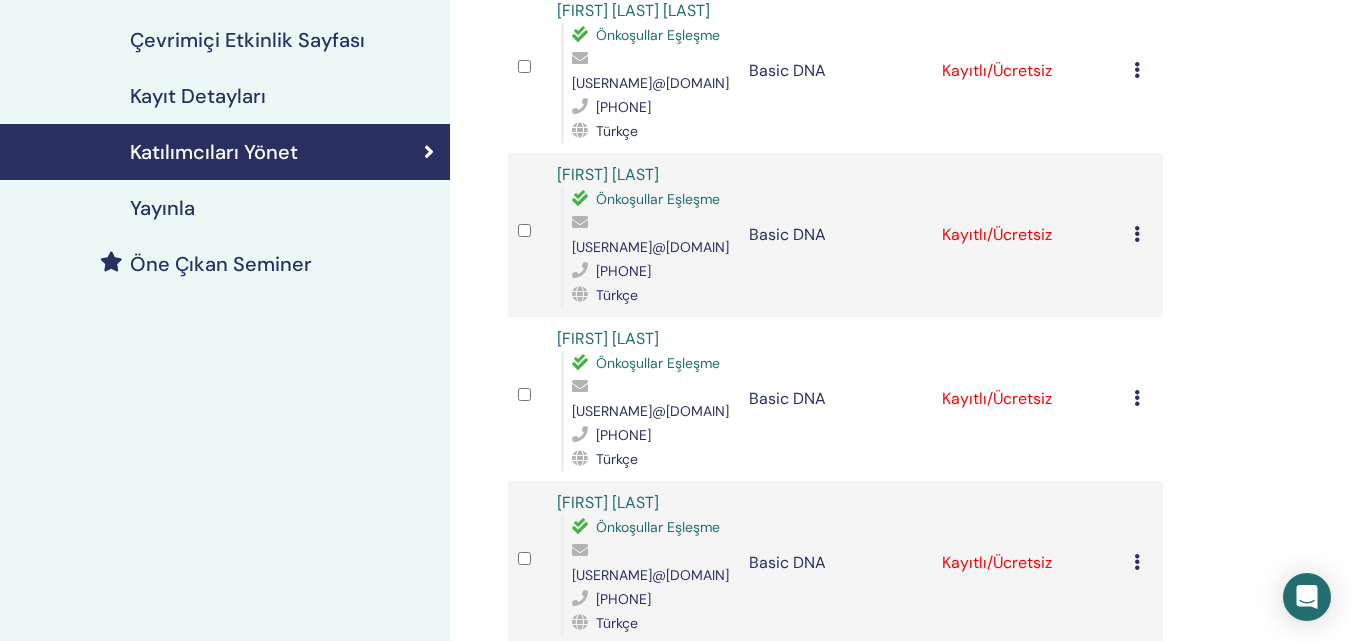 scroll, scrollTop: 358, scrollLeft: 0, axis: vertical 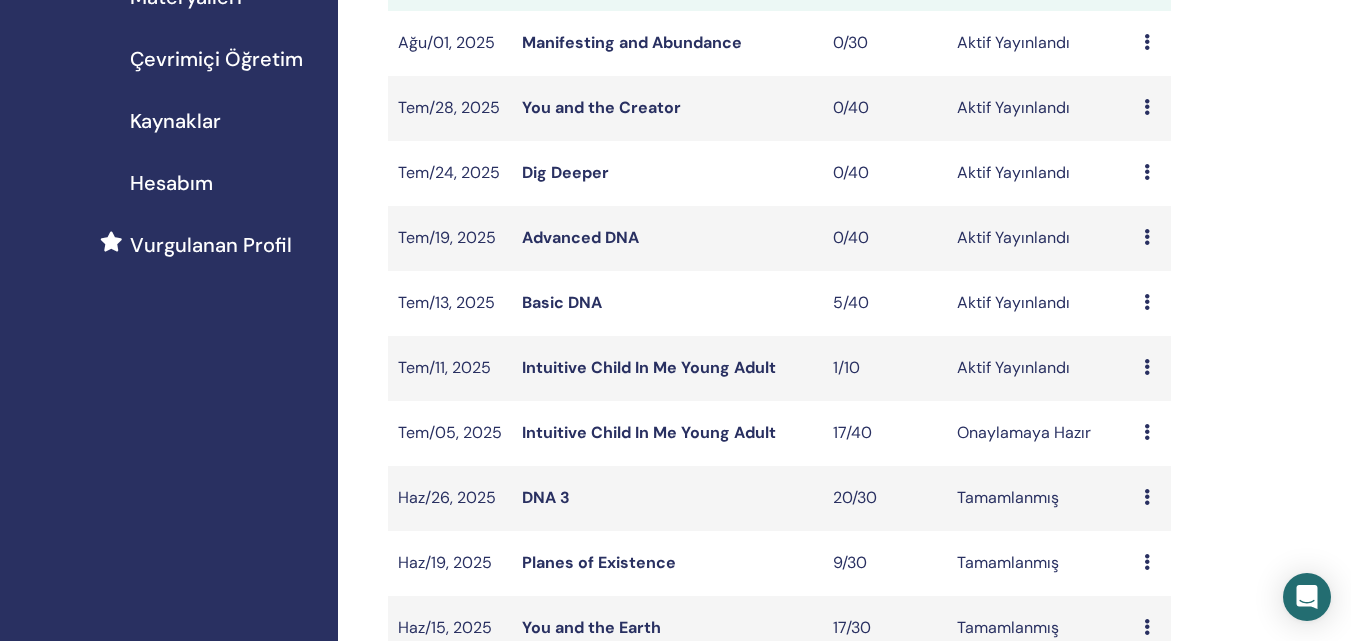 click on "Basic DNA" at bounding box center [562, 302] 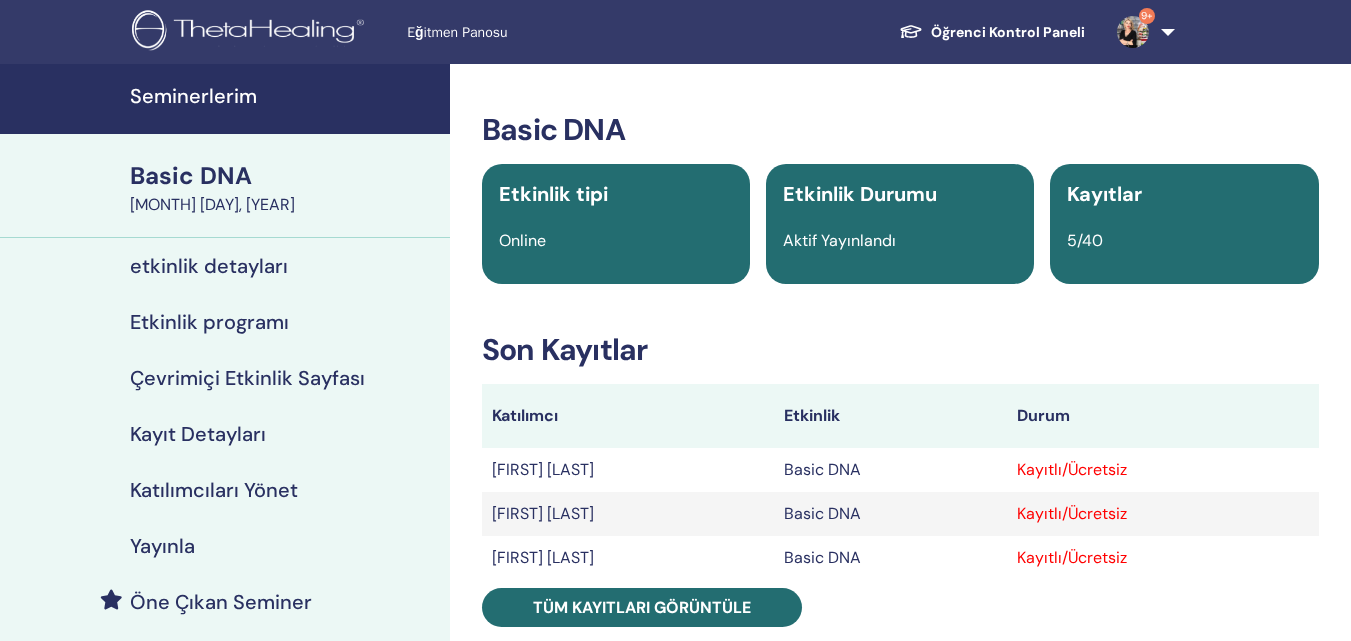 scroll, scrollTop: 0, scrollLeft: 0, axis: both 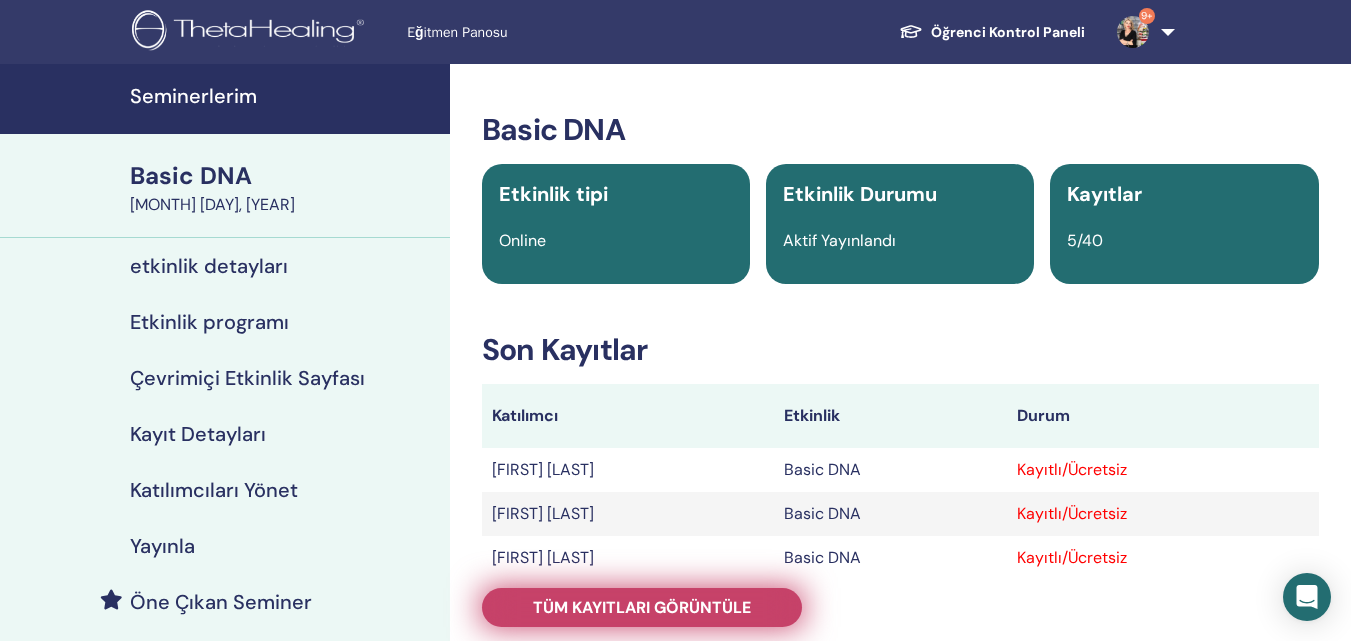click on "Tüm kayıtları görüntüle" at bounding box center [642, 607] 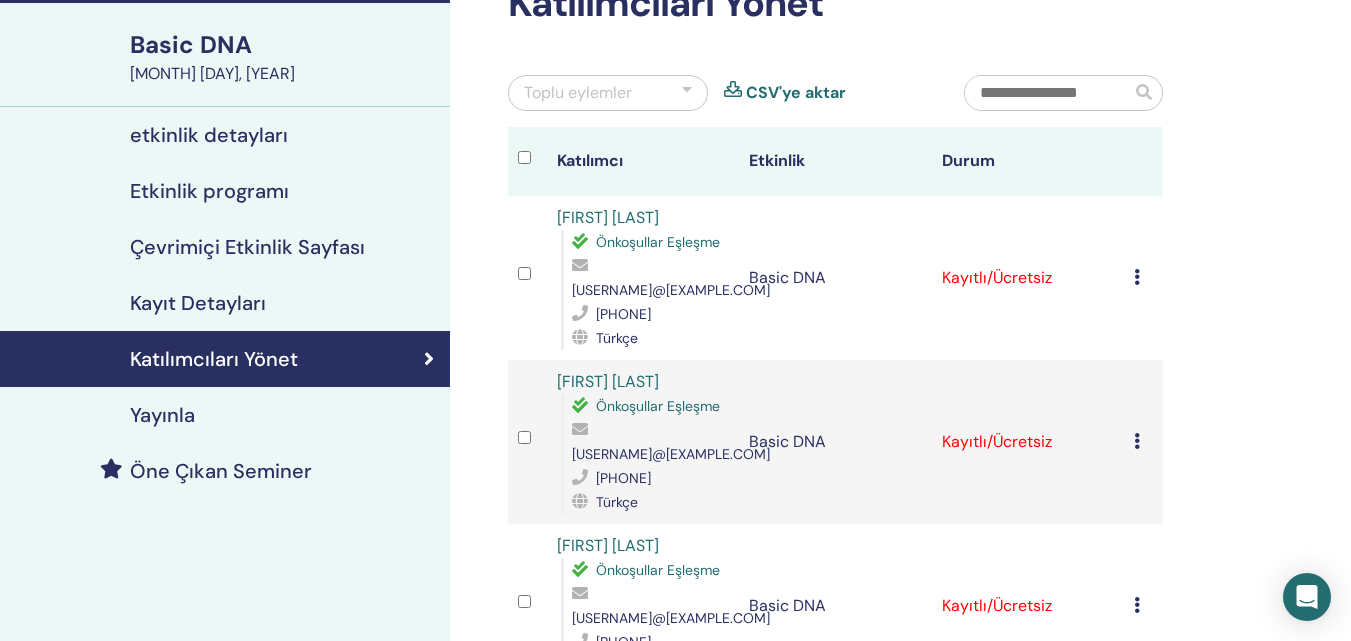 scroll, scrollTop: 0, scrollLeft: 0, axis: both 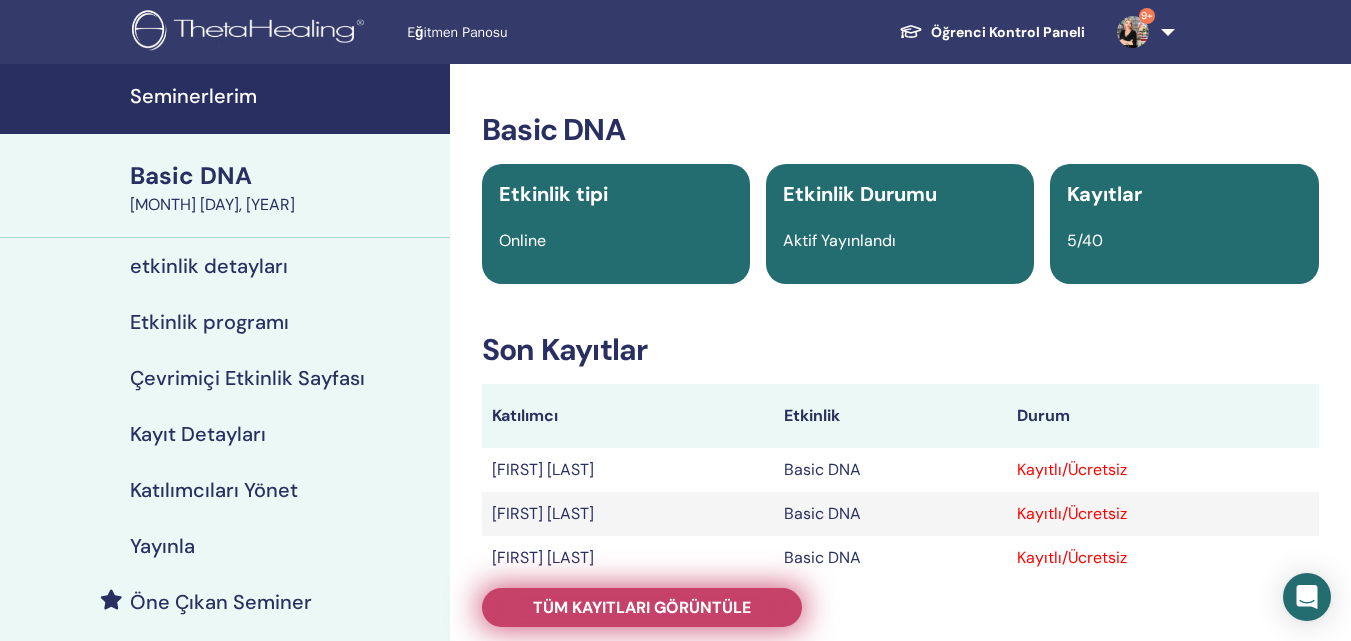 click on "Tüm kayıtları görüntüle" at bounding box center (642, 607) 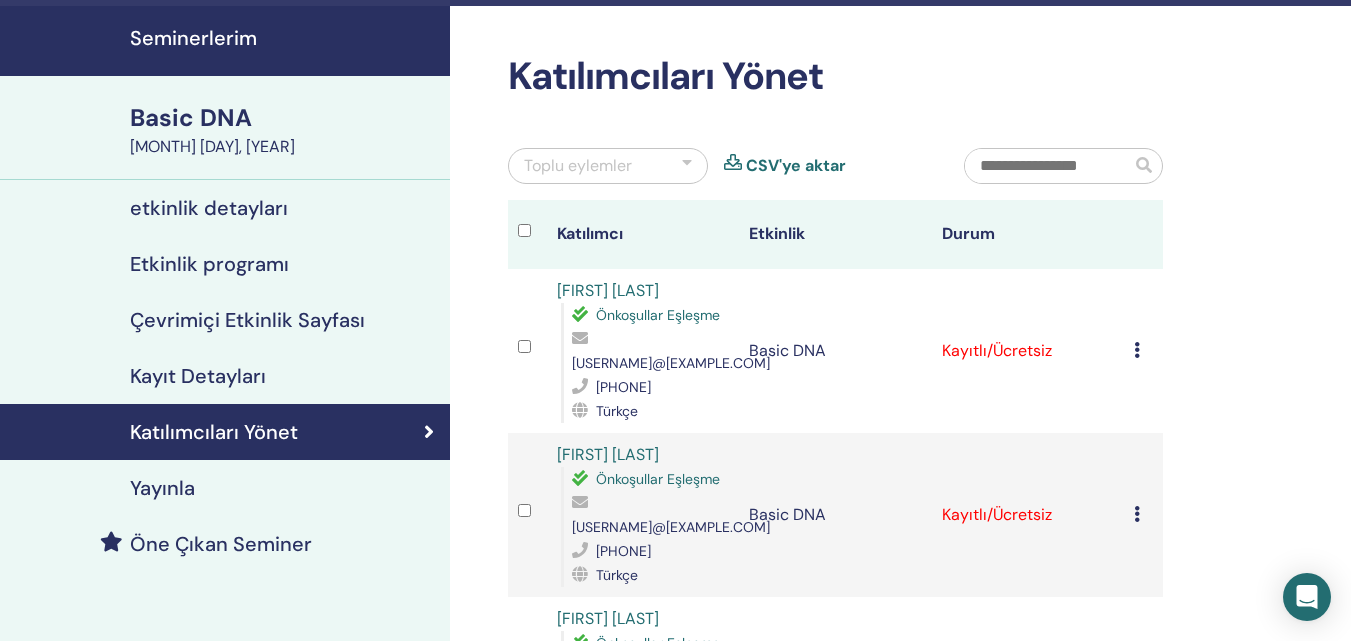 scroll, scrollTop: 0, scrollLeft: 0, axis: both 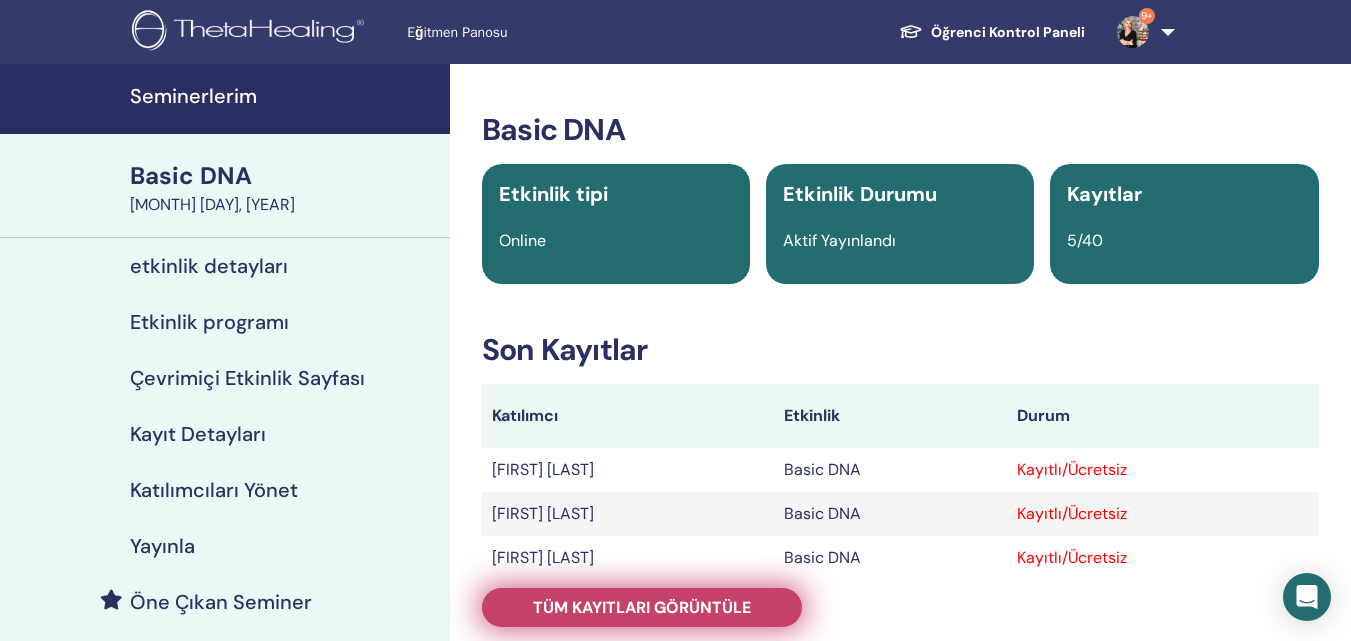 click on "Tüm kayıtları görüntüle" at bounding box center (642, 607) 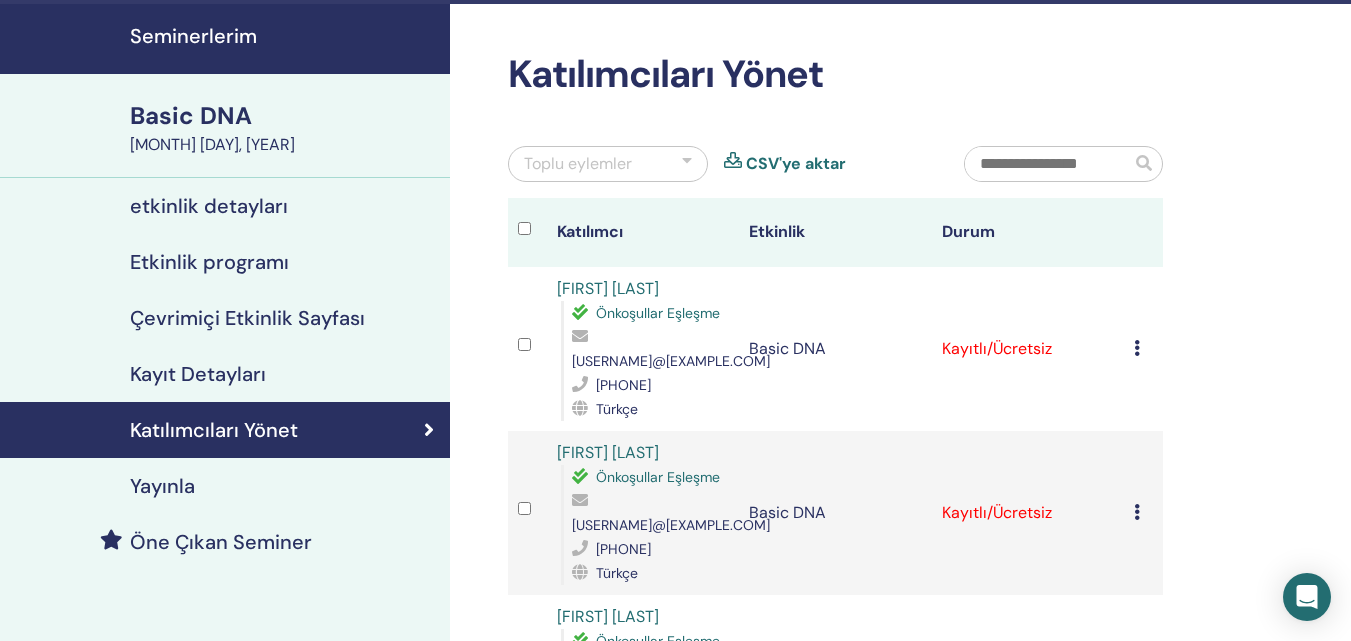 scroll, scrollTop: 0, scrollLeft: 0, axis: both 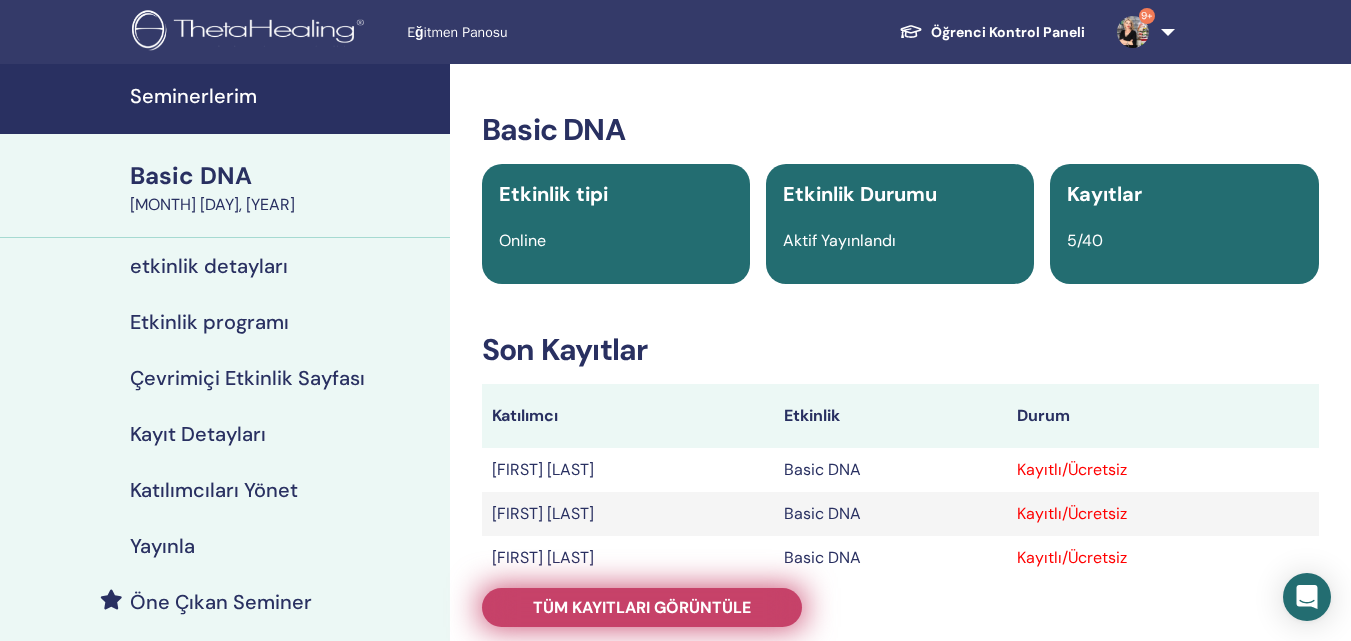 click on "Tüm kayıtları görüntüle" at bounding box center (642, 607) 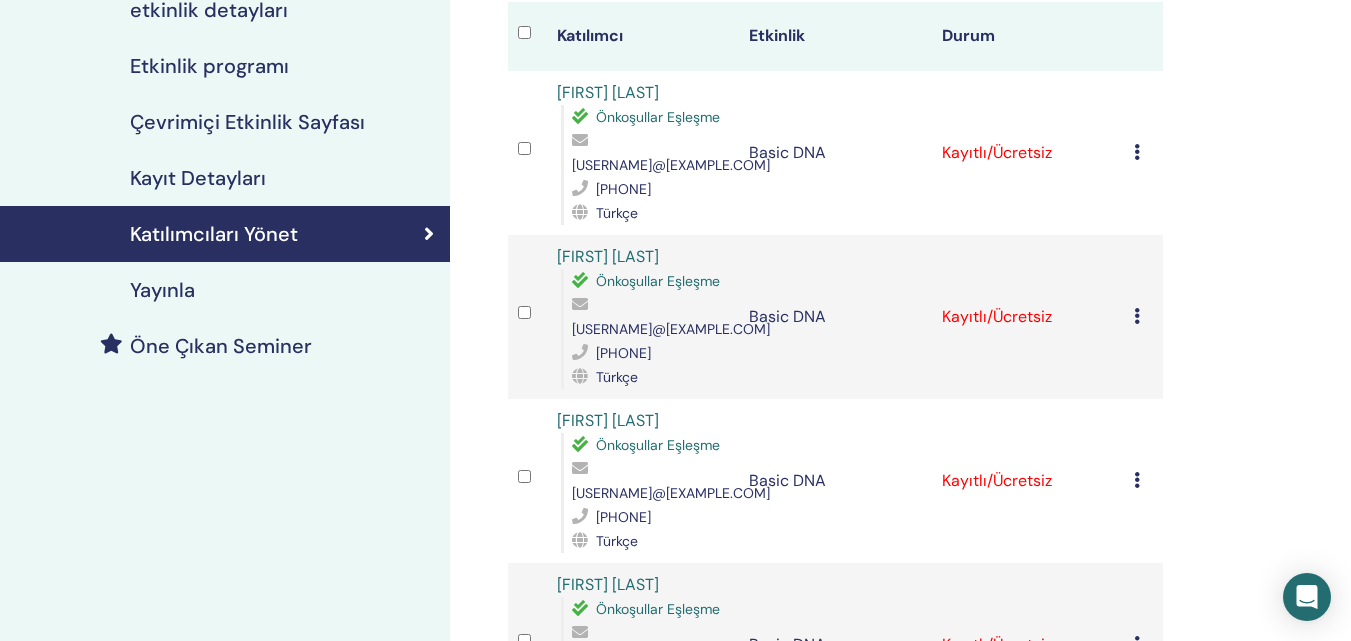 scroll, scrollTop: 300, scrollLeft: 0, axis: vertical 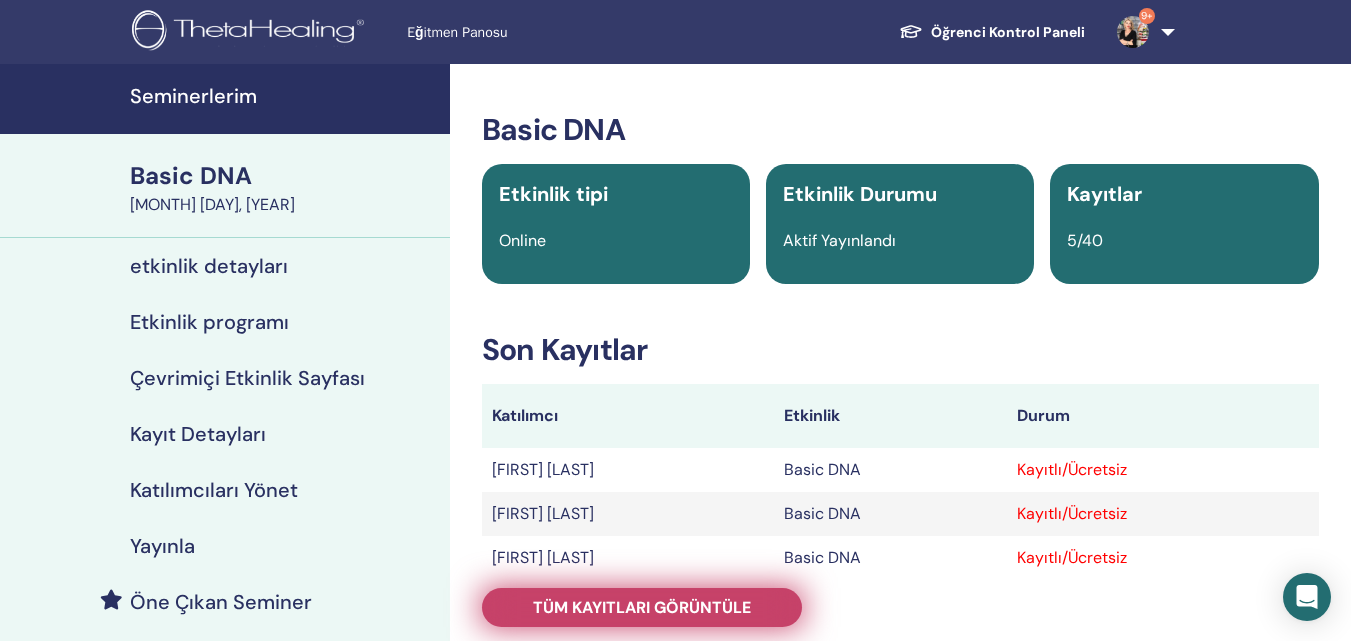 click on "Tüm kayıtları görüntüle" at bounding box center (642, 607) 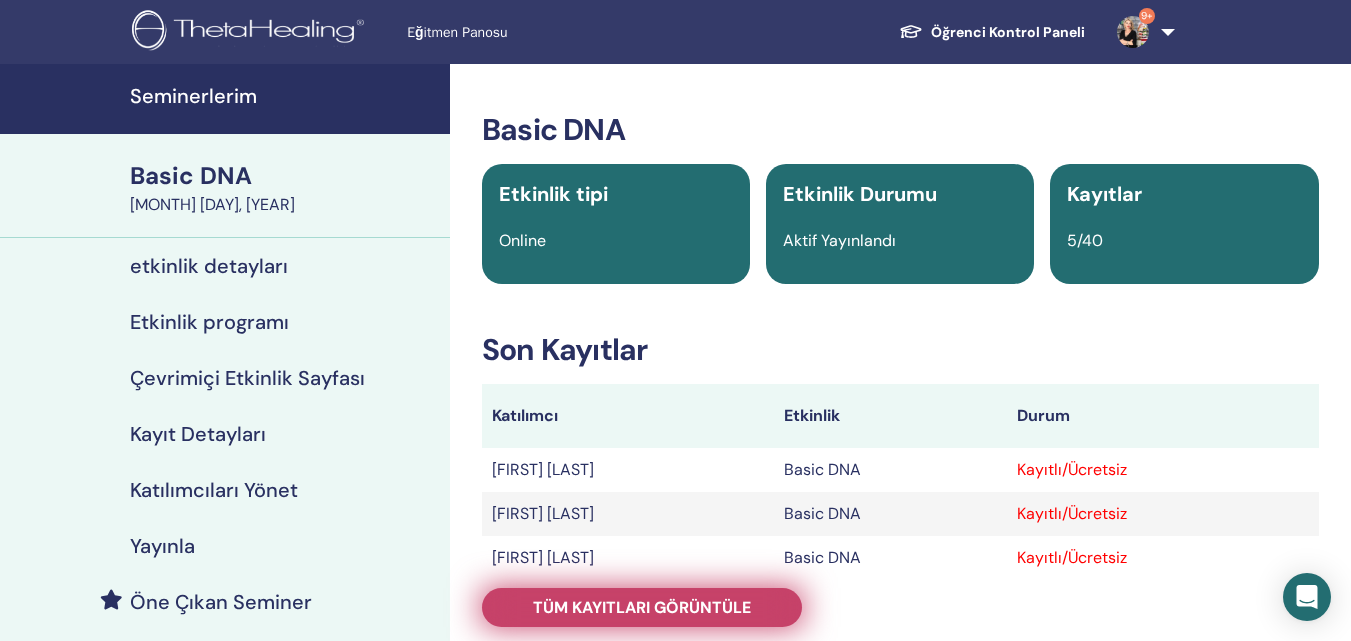 click on "Tüm kayıtları görüntüle" at bounding box center [642, 607] 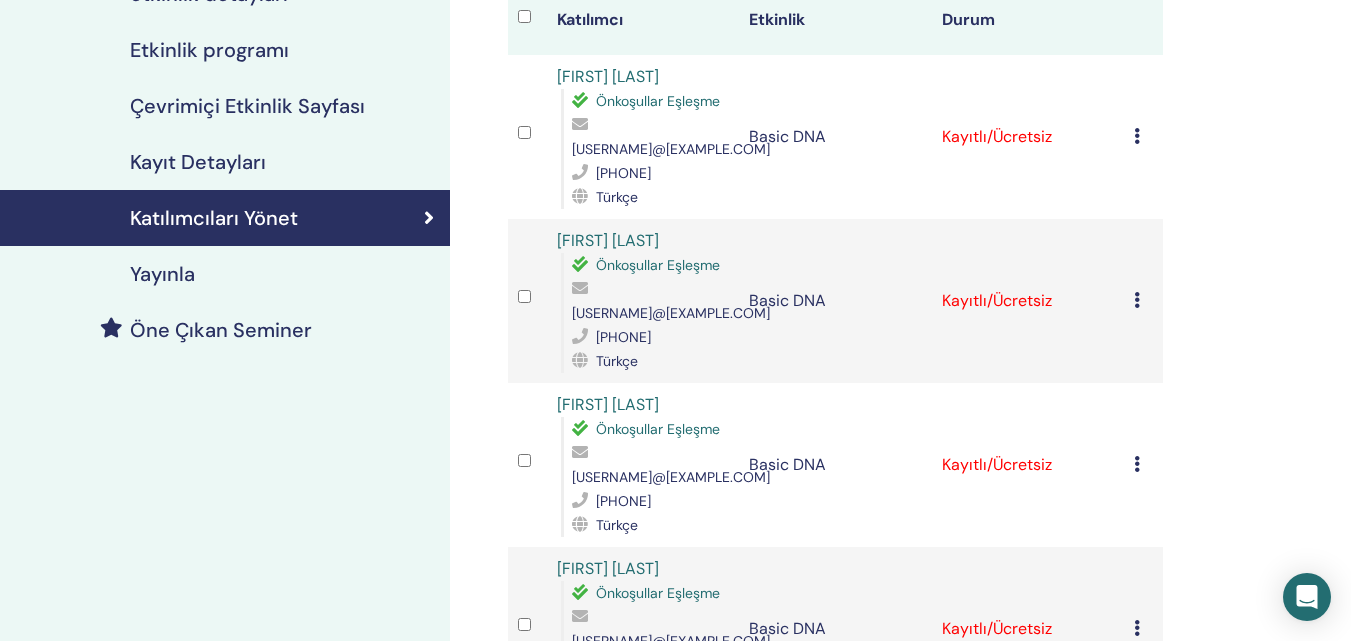 scroll, scrollTop: 277, scrollLeft: 0, axis: vertical 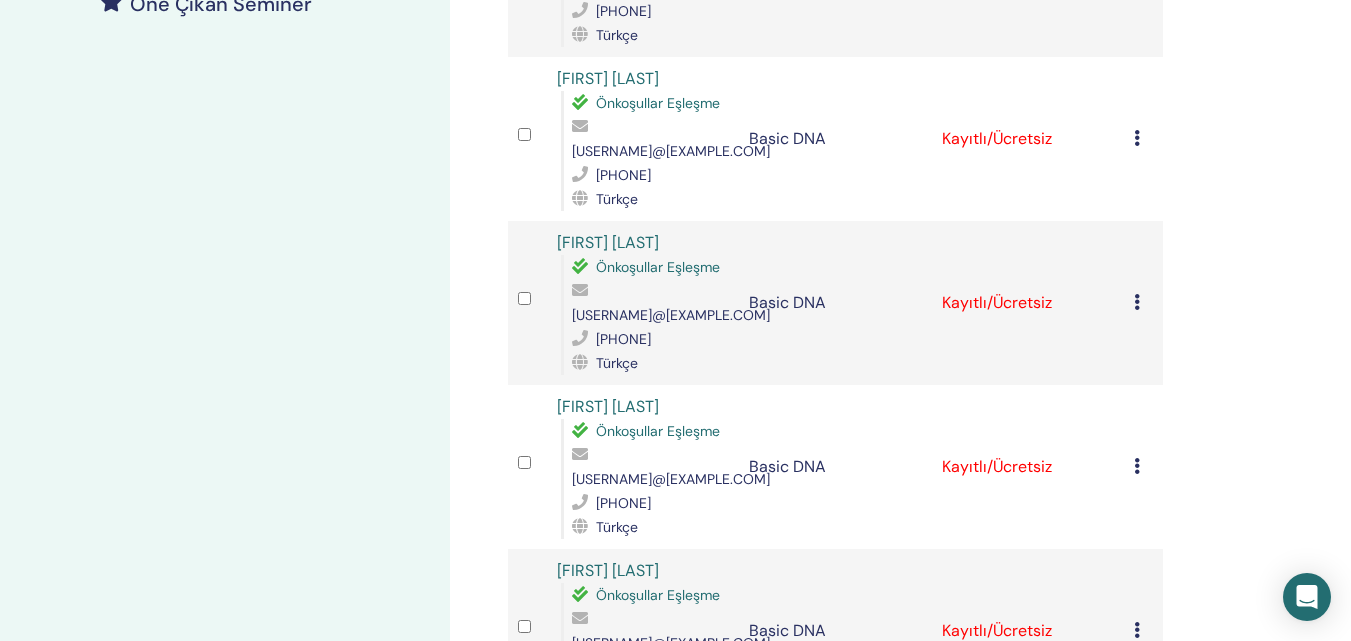 click on "Eğitmen Panosu
Öğrenci Kontrol Paneli
9+
MS Mucize Nur Subaşı ThetaLearning'im ThetaHealer'larım Seminerlerim istek listesi Uygulayıcı Olun Bildirimler 9+ Mesajlar 4 Teta Hesabım Destek Çıkış Yap
Seminerlerim Basic DNA July 13, 2025 etkinlik detayları Etkinlik programı Çevrimiçi Etkinlik Sayfası Kayıt Detayları Katılımcıları Yönet Yayınla Öne Çıkan Seminer Katılımcıları Yönet Toplu eylemler CSV'ye aktar Katılımcı Etkinlik Durum Jale Abdullayeva Önkoşullar Eşleşme dr.jale.abdullah@gmail.com 05378319602 Türkçe Basic DNA Kayıtlı/Ücretsiz Kaydı İptal Et Otomatik onaylama Ücretli Olarak İşaretle 5346750963" at bounding box center (675, -278) 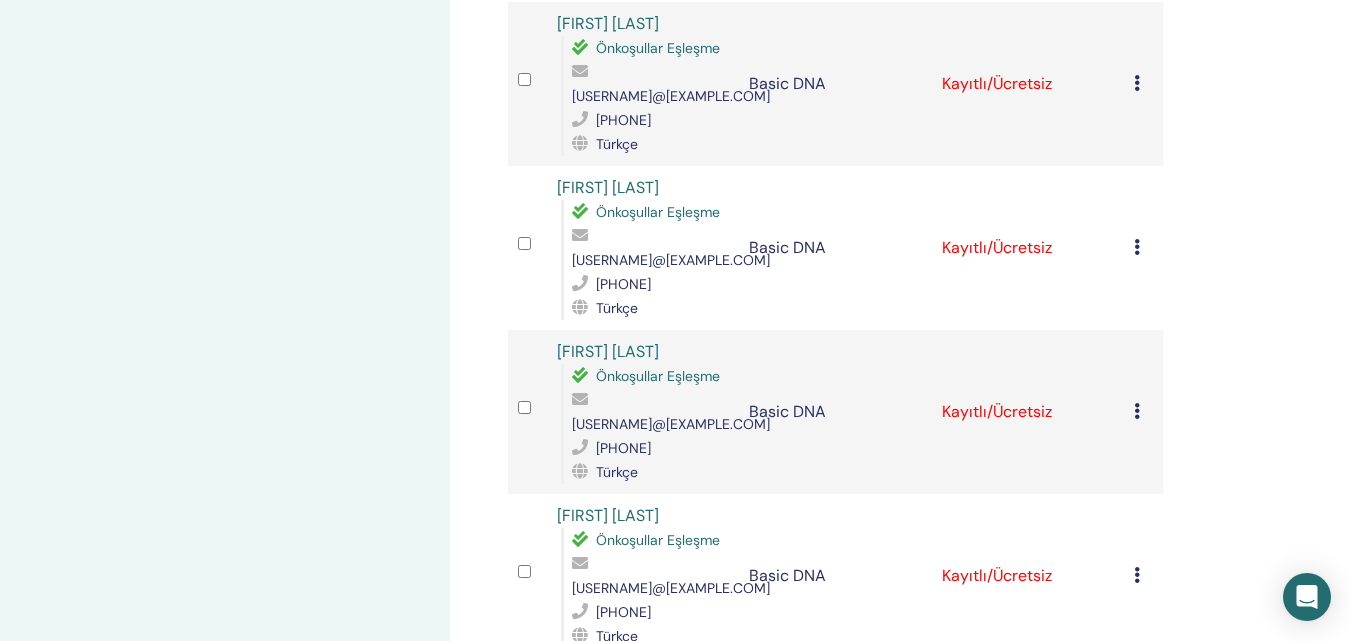 scroll, scrollTop: 850, scrollLeft: 0, axis: vertical 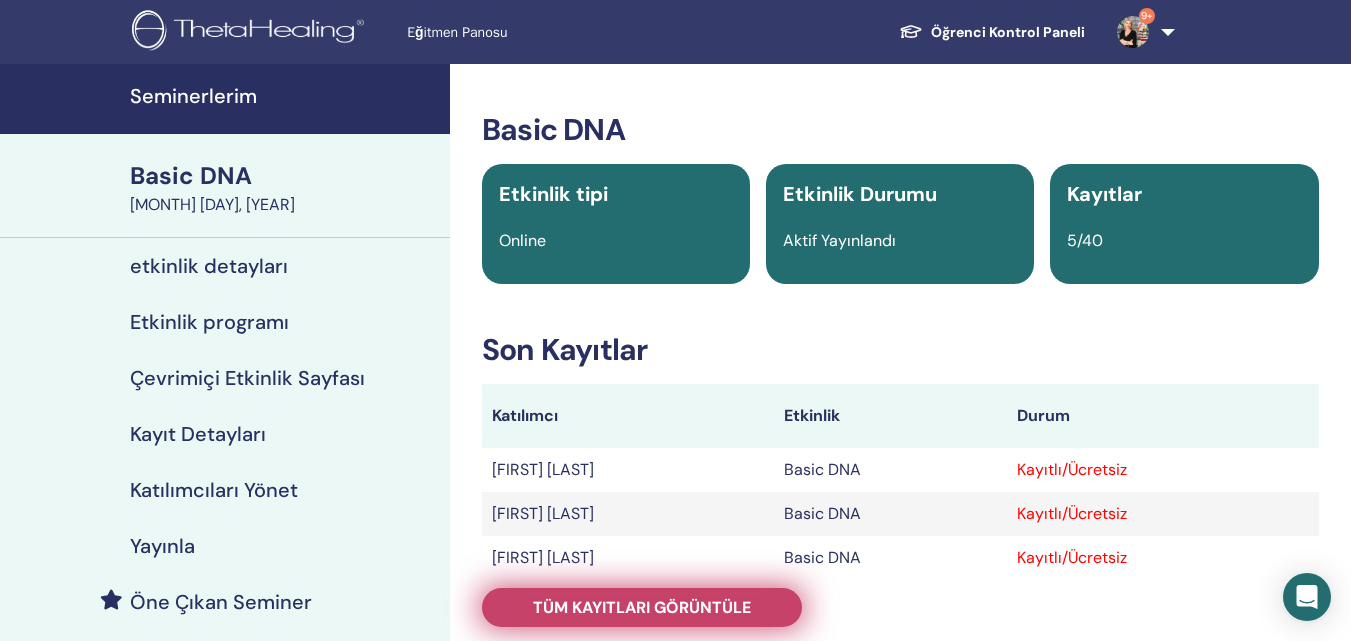 click on "Tüm kayıtları görüntüle" at bounding box center (642, 607) 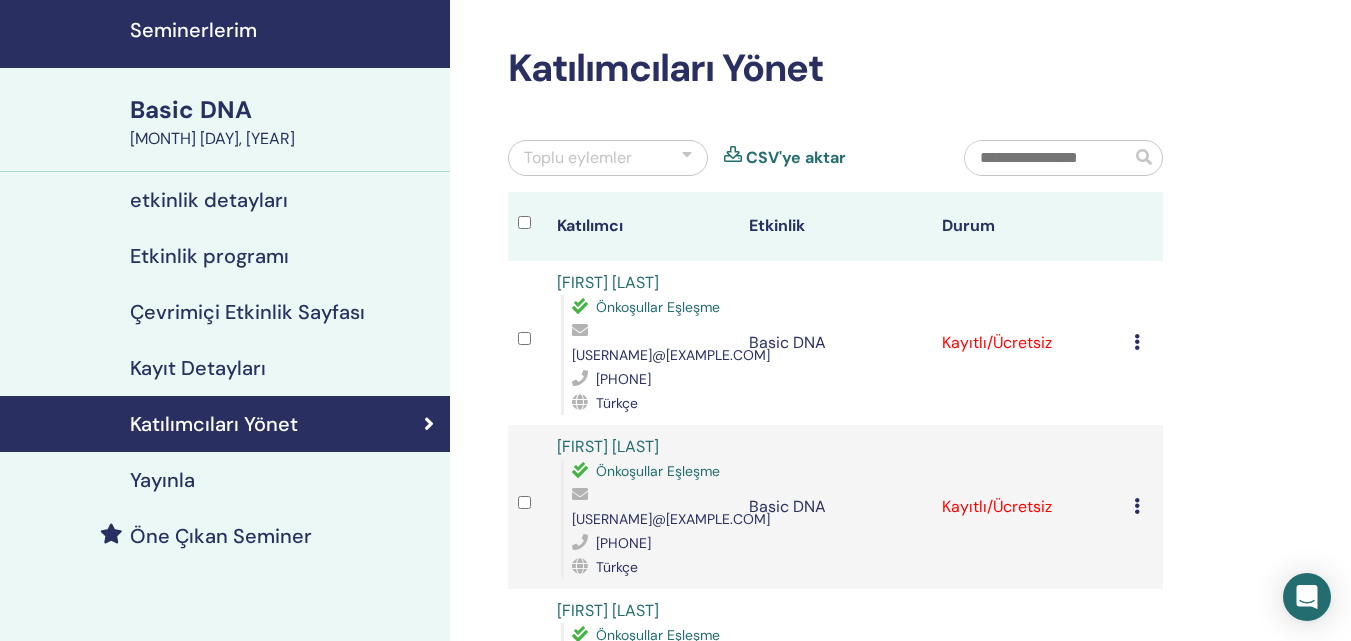 scroll, scrollTop: 0, scrollLeft: 0, axis: both 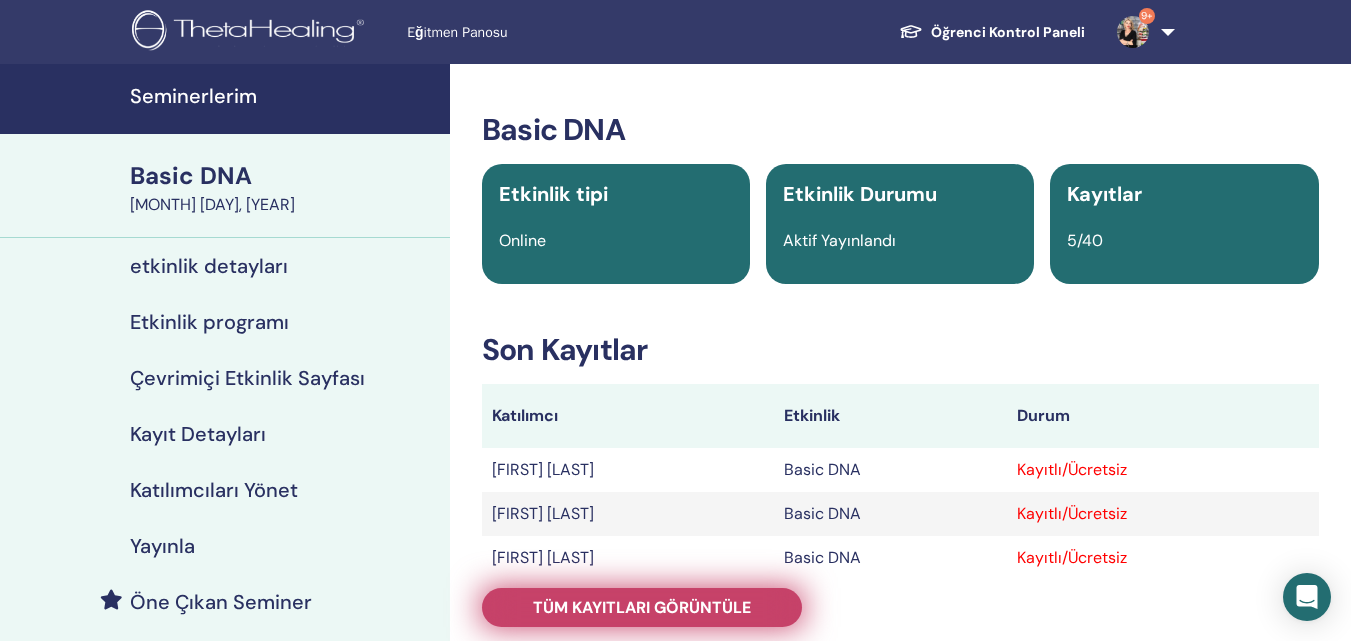 click on "Tüm kayıtları görüntüle" at bounding box center (642, 607) 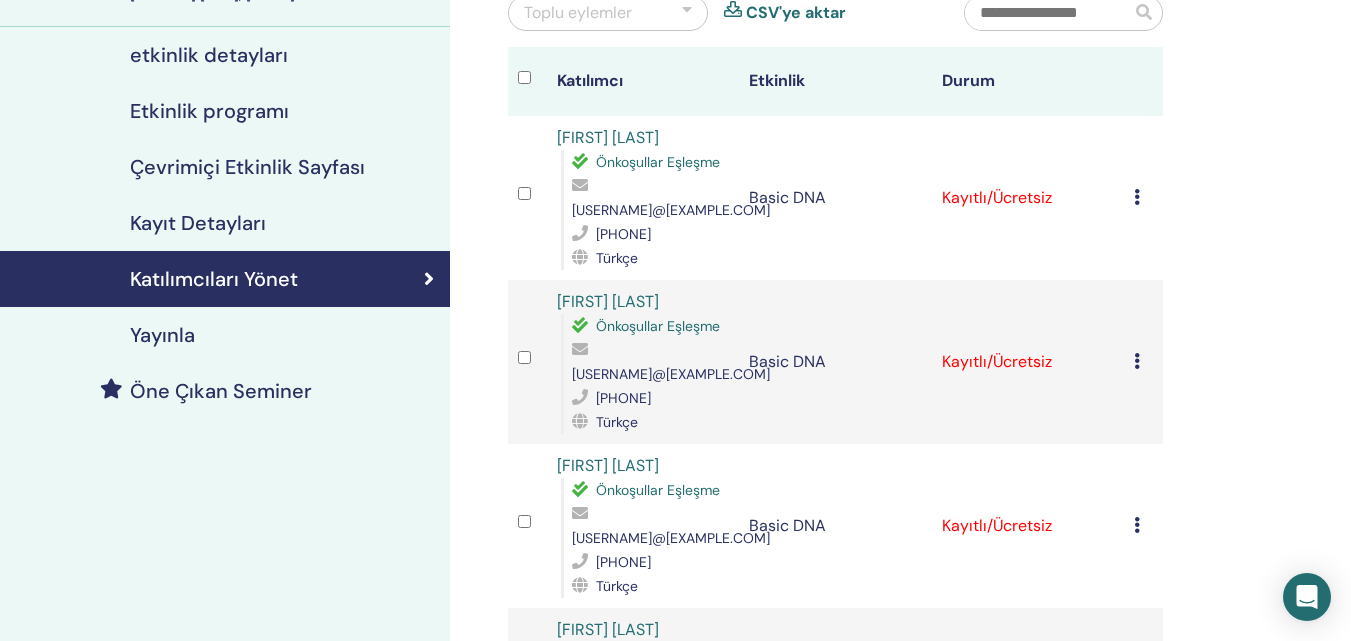 scroll, scrollTop: 200, scrollLeft: 0, axis: vertical 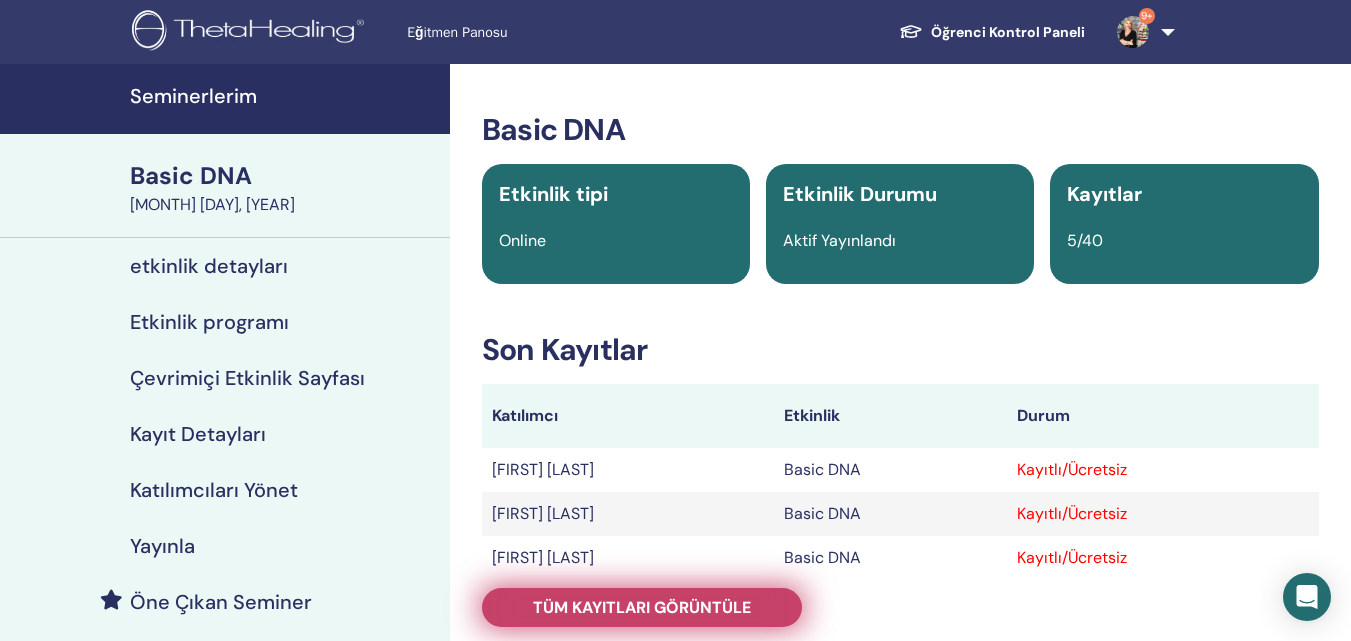 click on "Tüm kayıtları görüntüle" at bounding box center [642, 607] 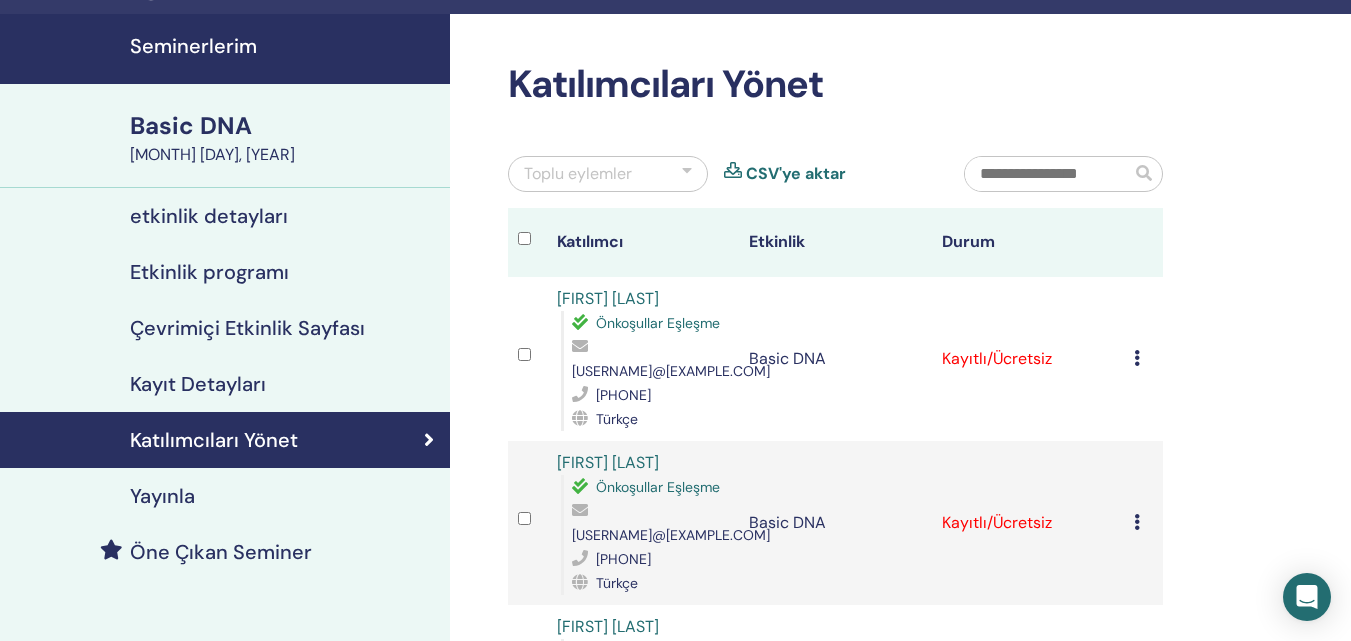 scroll, scrollTop: 0, scrollLeft: 0, axis: both 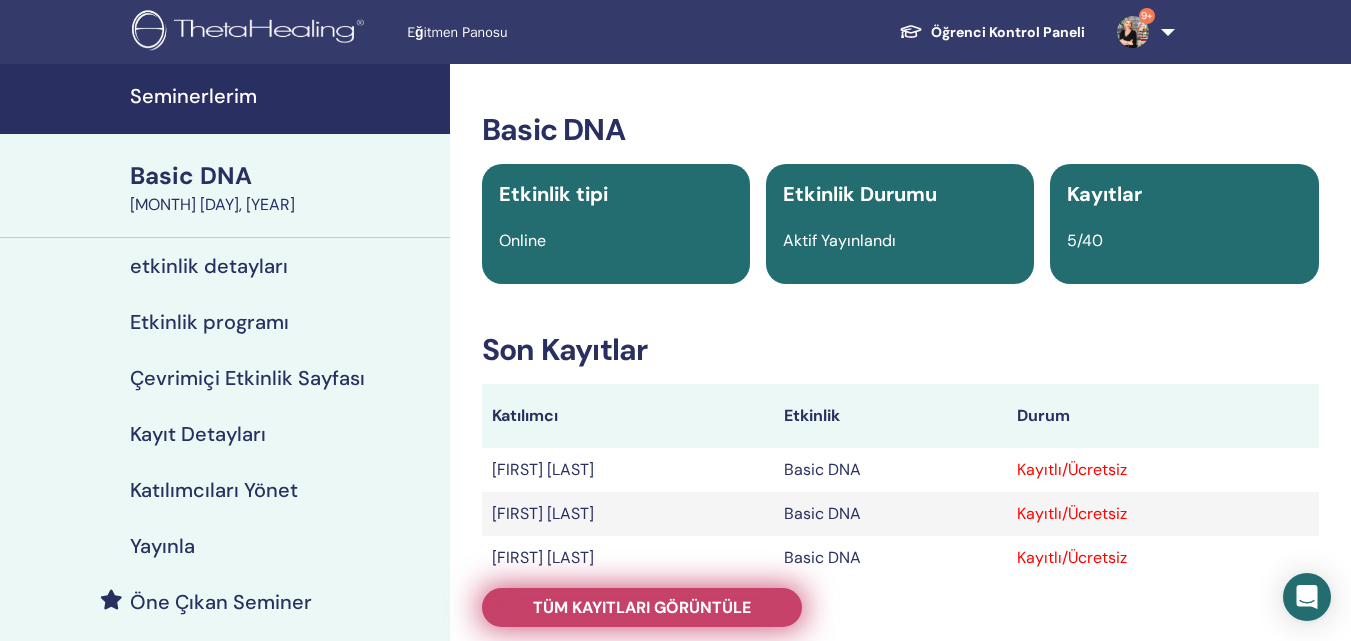 click on "Tüm kayıtları görüntüle" at bounding box center [642, 607] 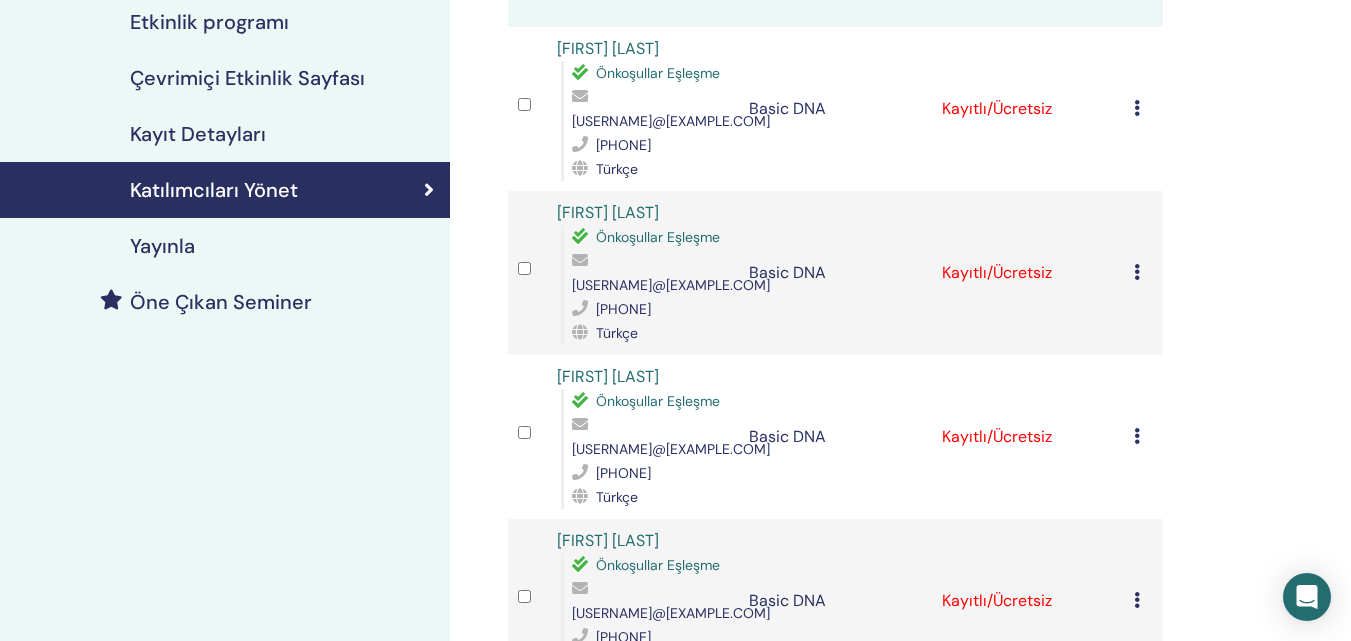scroll, scrollTop: 0, scrollLeft: 0, axis: both 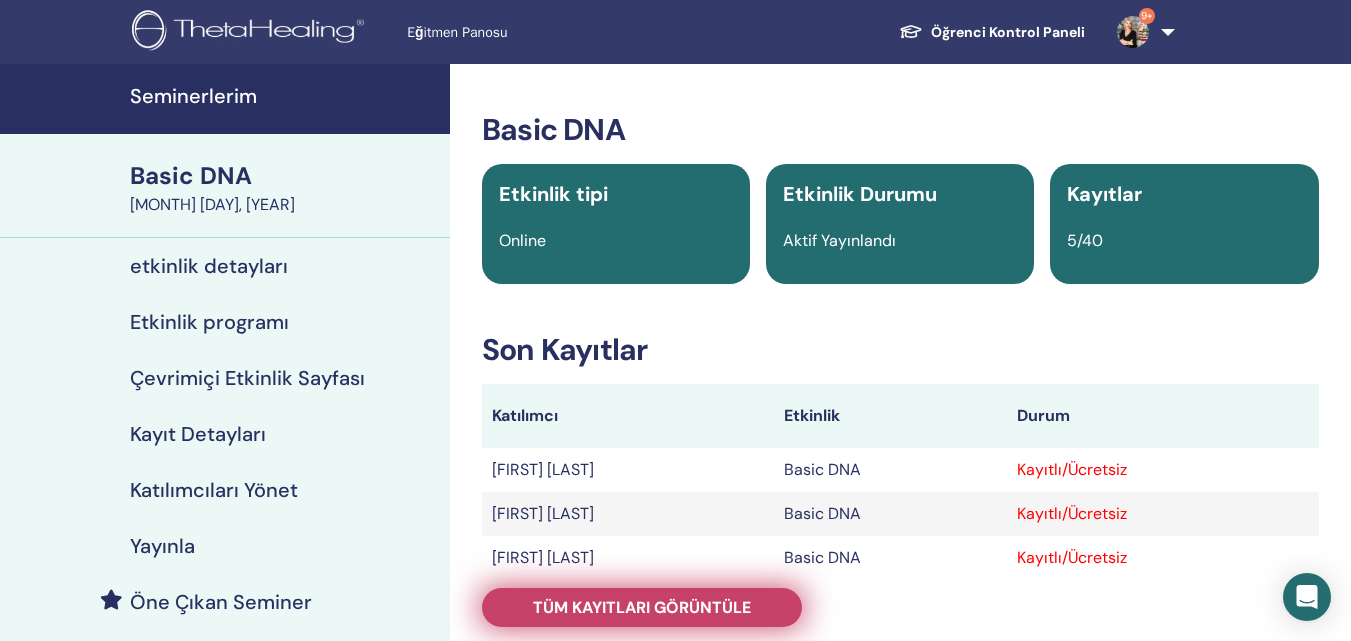click on "Tüm kayıtları görüntüle" at bounding box center (642, 607) 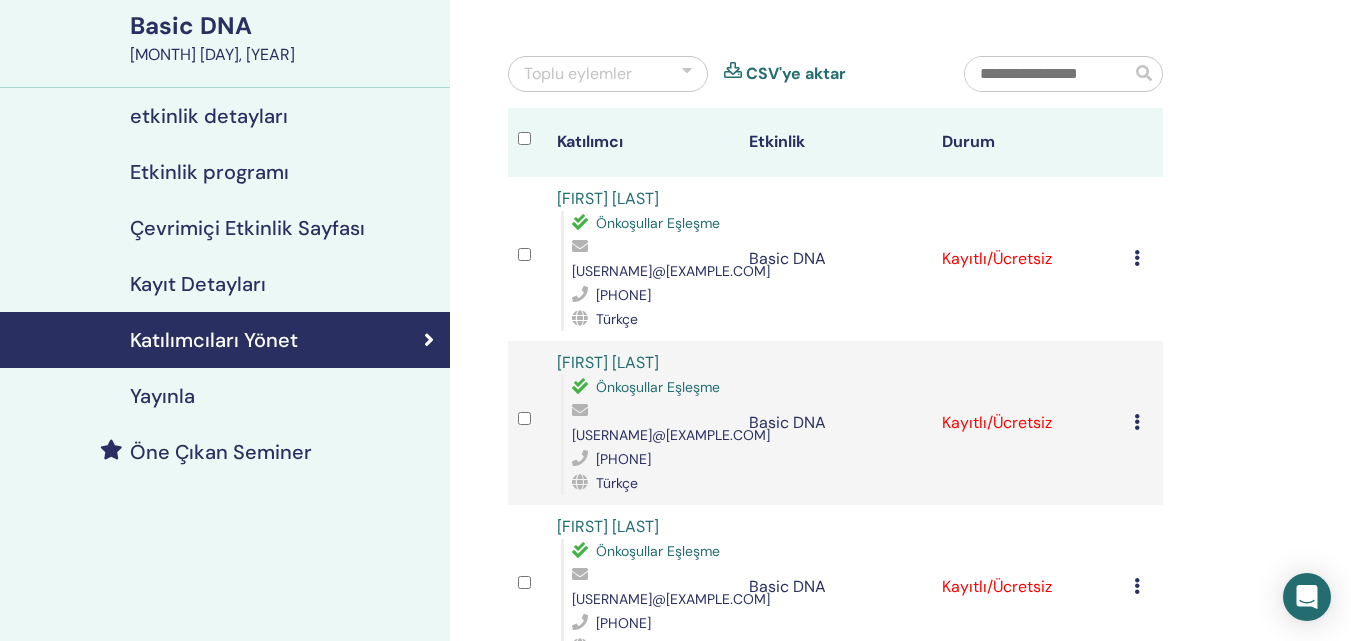 scroll, scrollTop: 0, scrollLeft: 0, axis: both 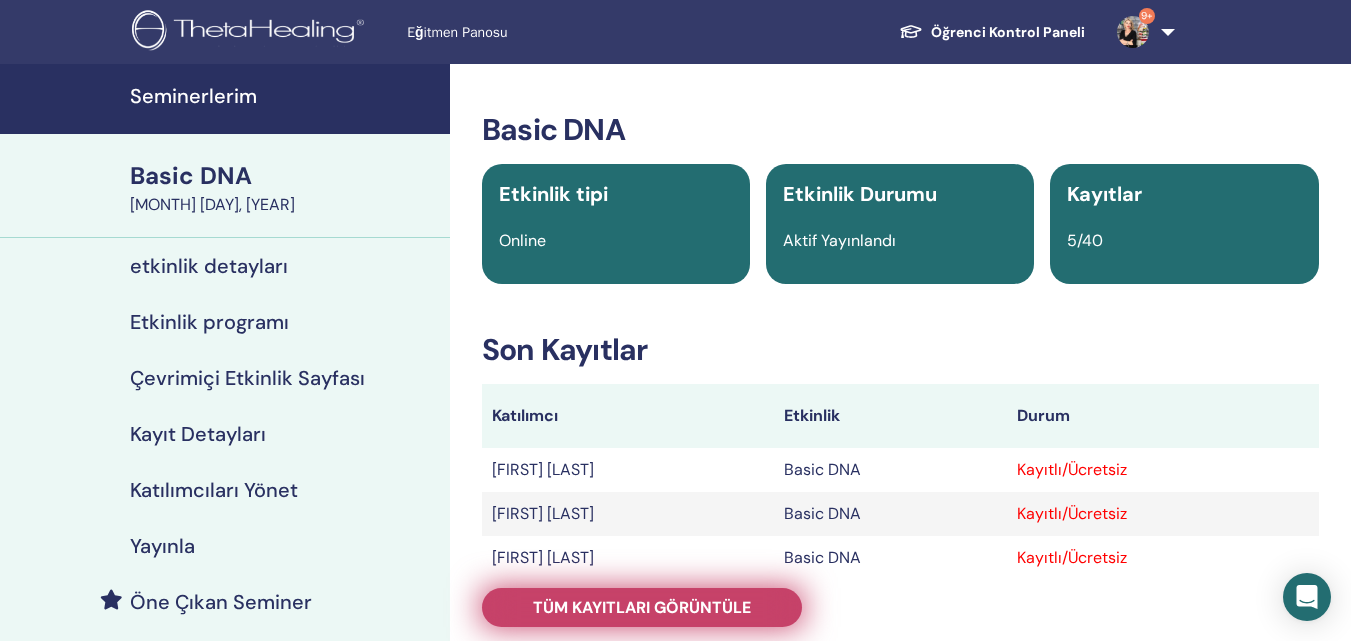 click on "Tüm kayıtları görüntüle" at bounding box center [642, 607] 